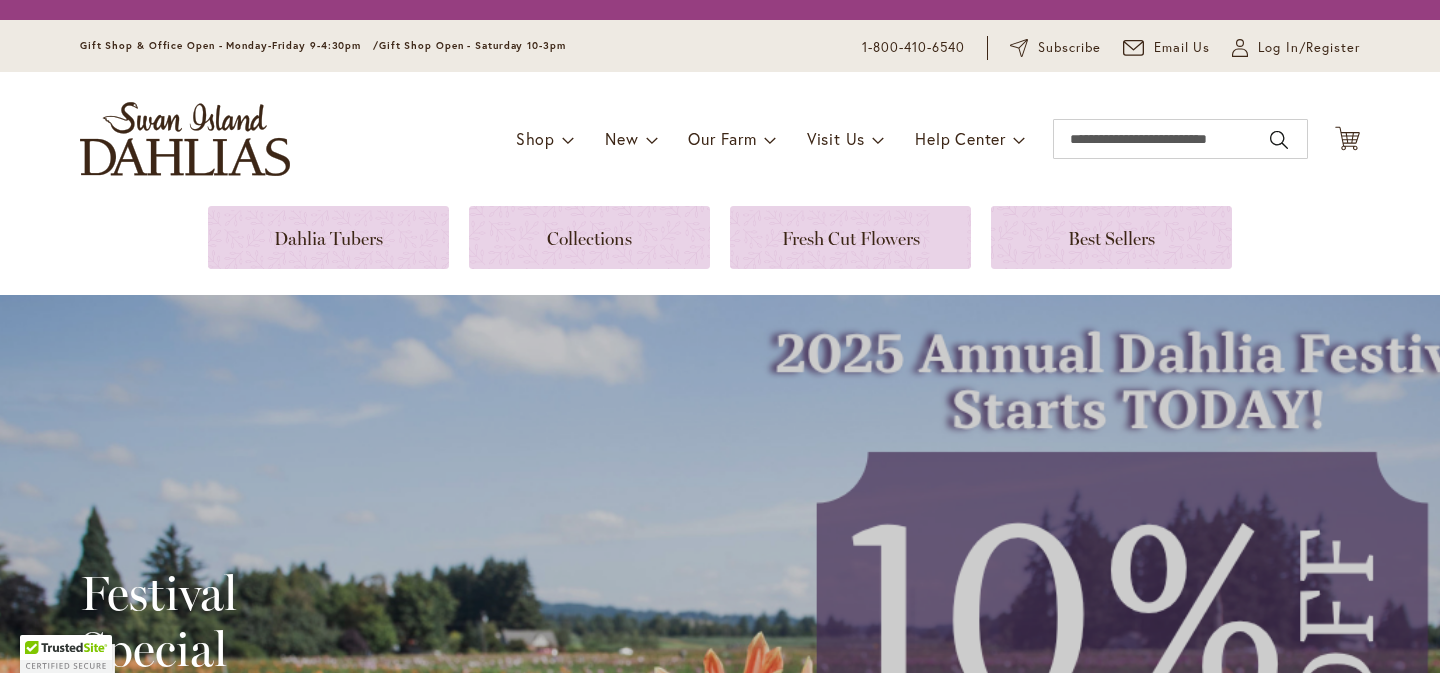 scroll, scrollTop: 0, scrollLeft: 0, axis: both 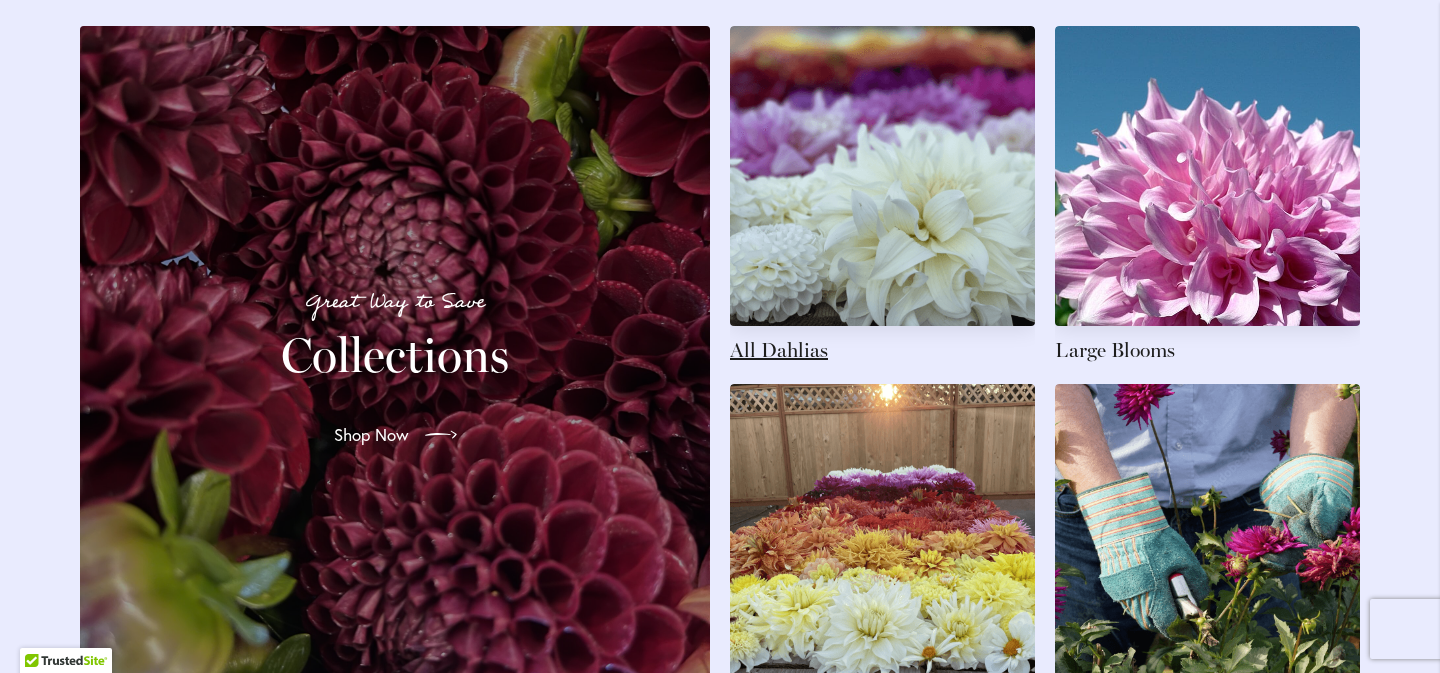 click at bounding box center (882, 195) 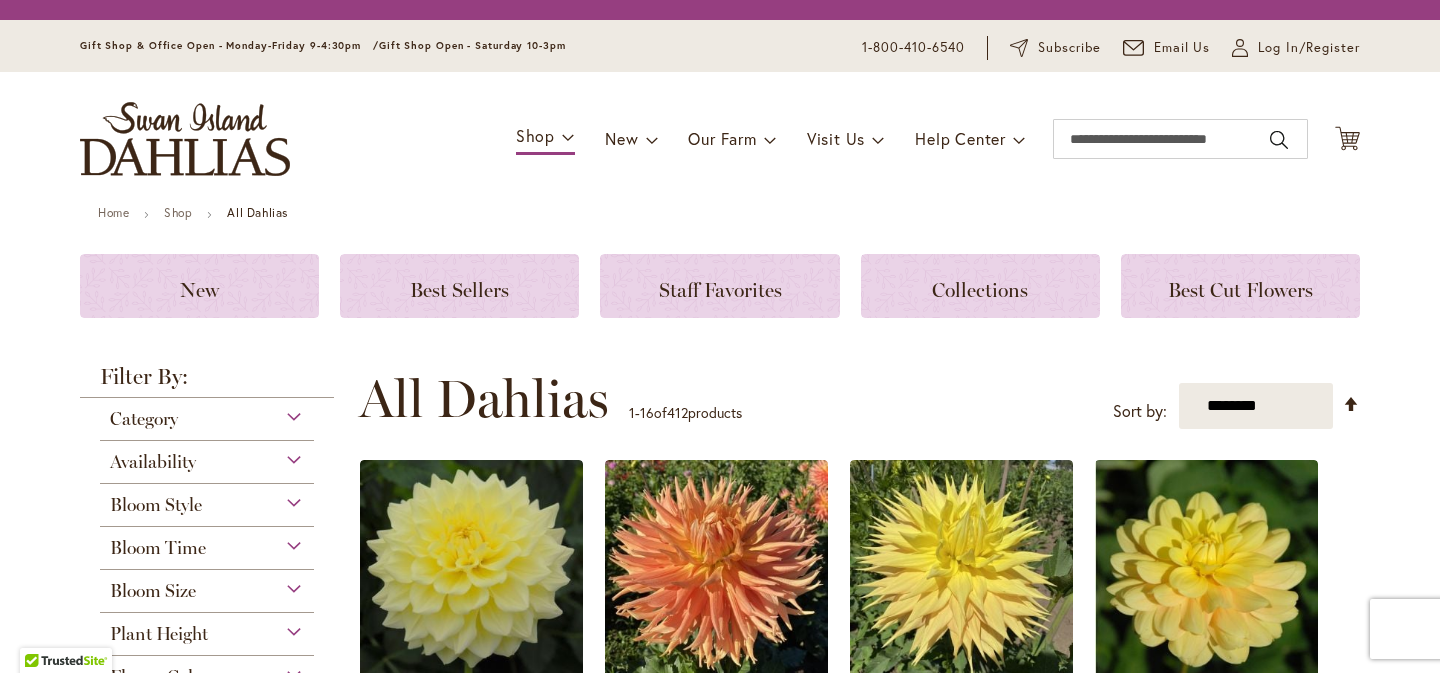 scroll, scrollTop: 0, scrollLeft: 0, axis: both 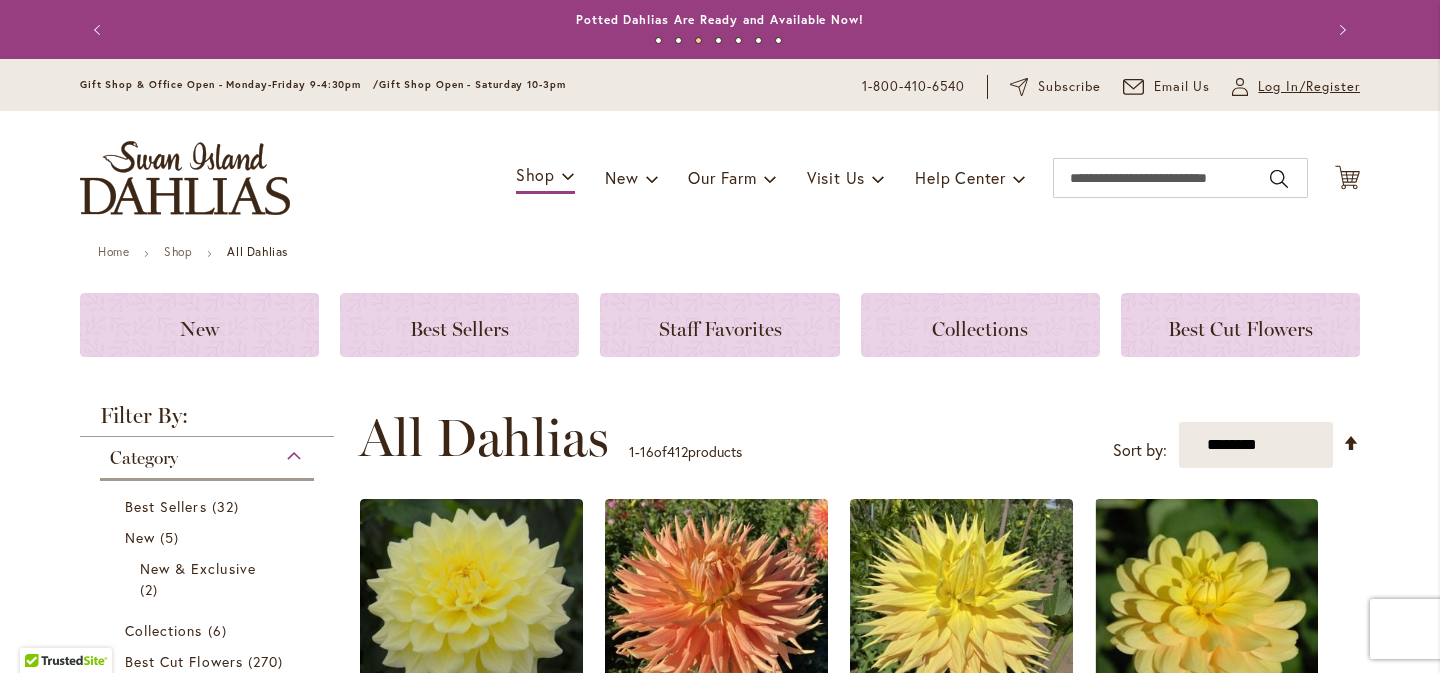click on "Log In/Register" at bounding box center (1309, 87) 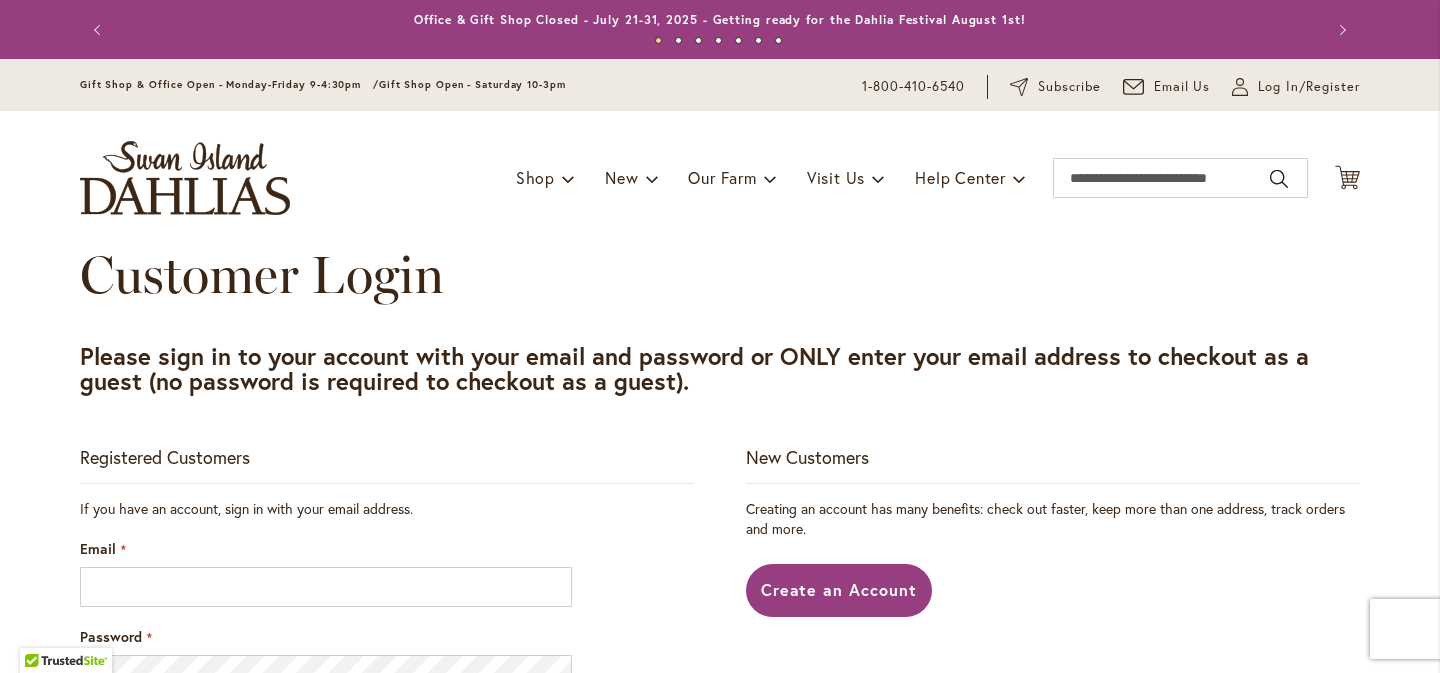scroll, scrollTop: 0, scrollLeft: 0, axis: both 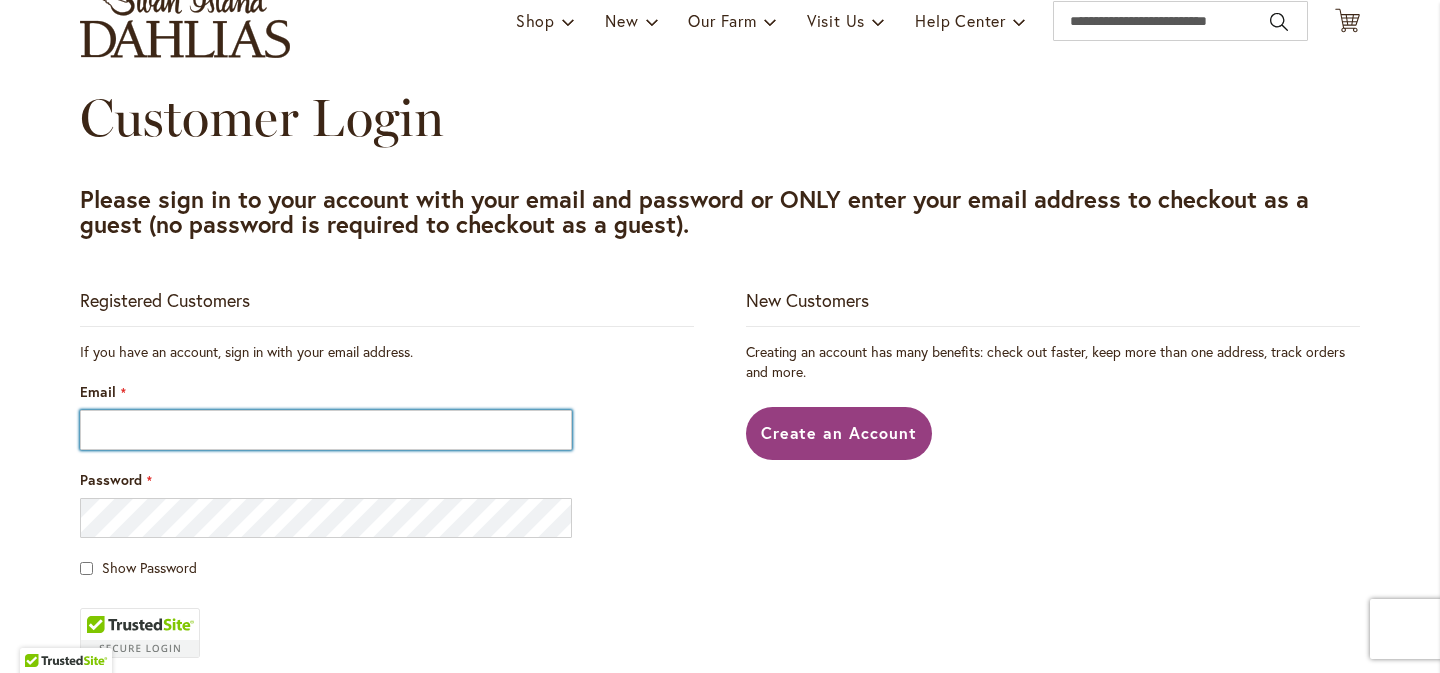 click on "Email" at bounding box center (326, 430) 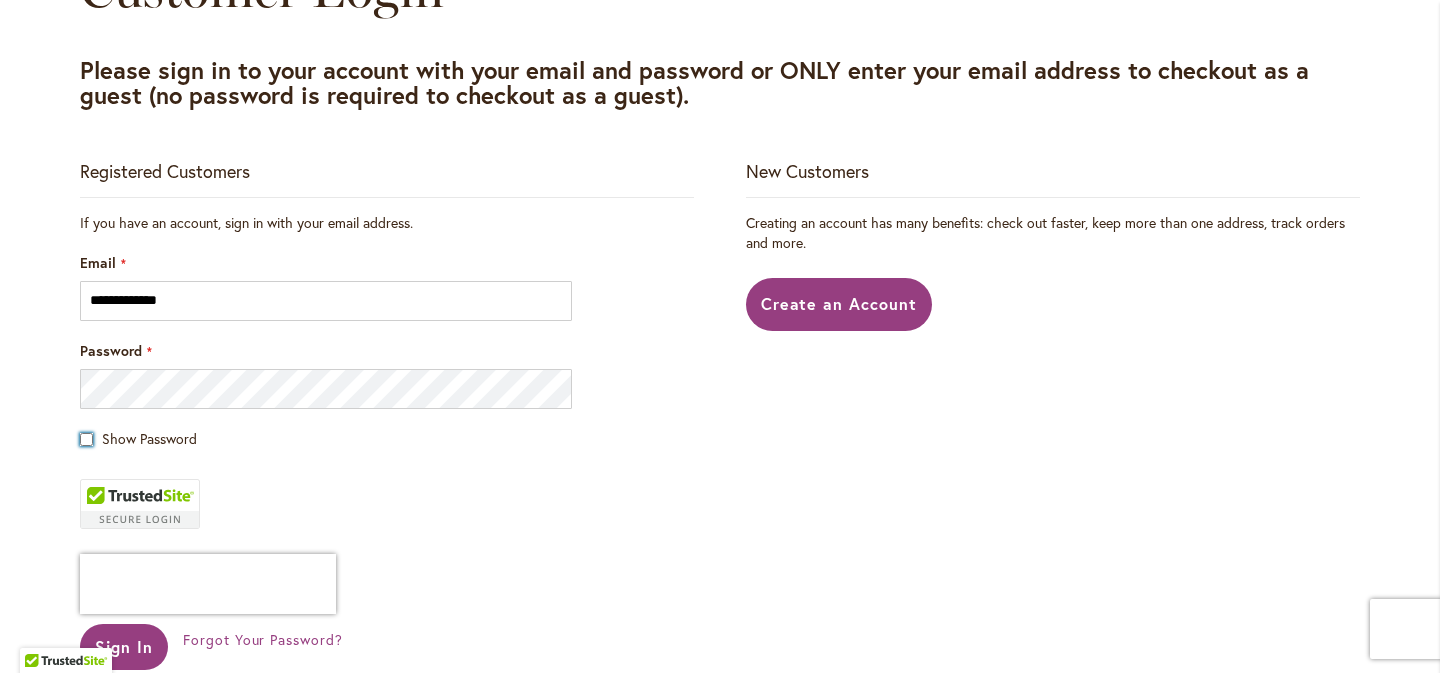 scroll, scrollTop: 302, scrollLeft: 0, axis: vertical 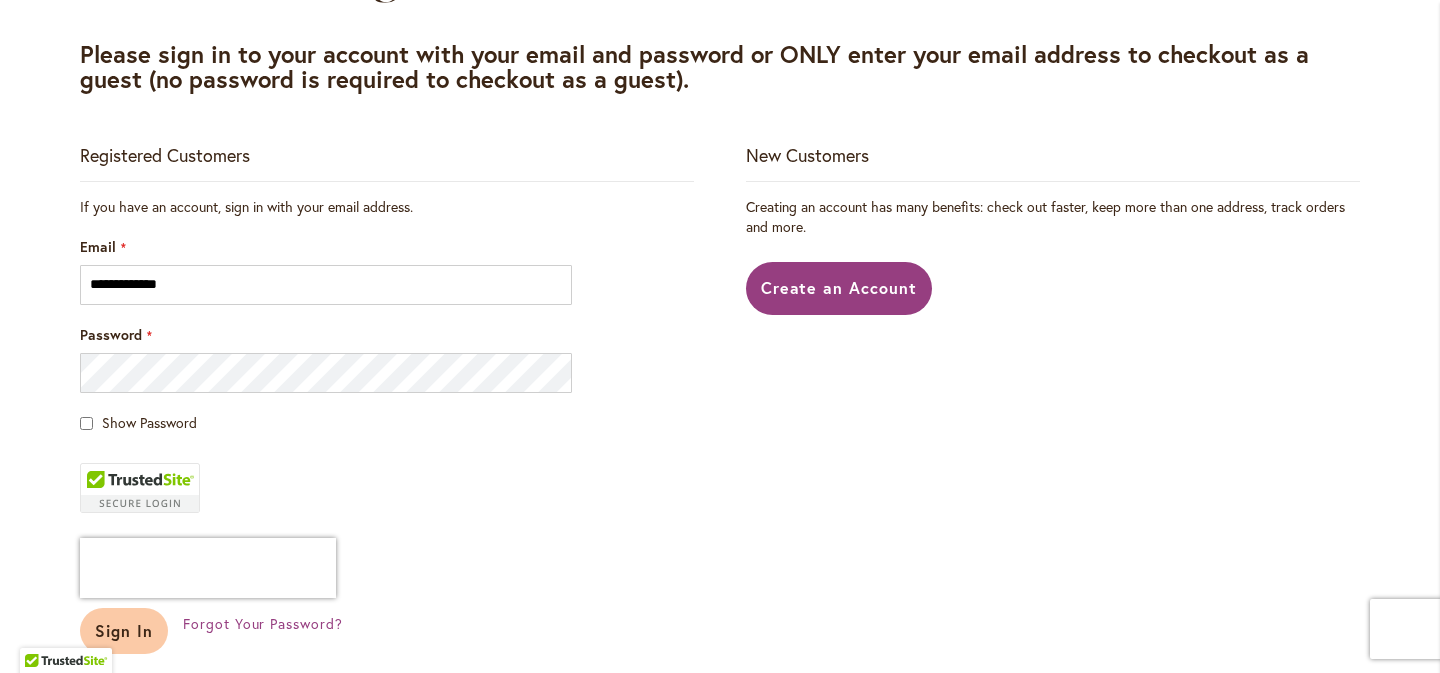click on "Sign In" at bounding box center (124, 630) 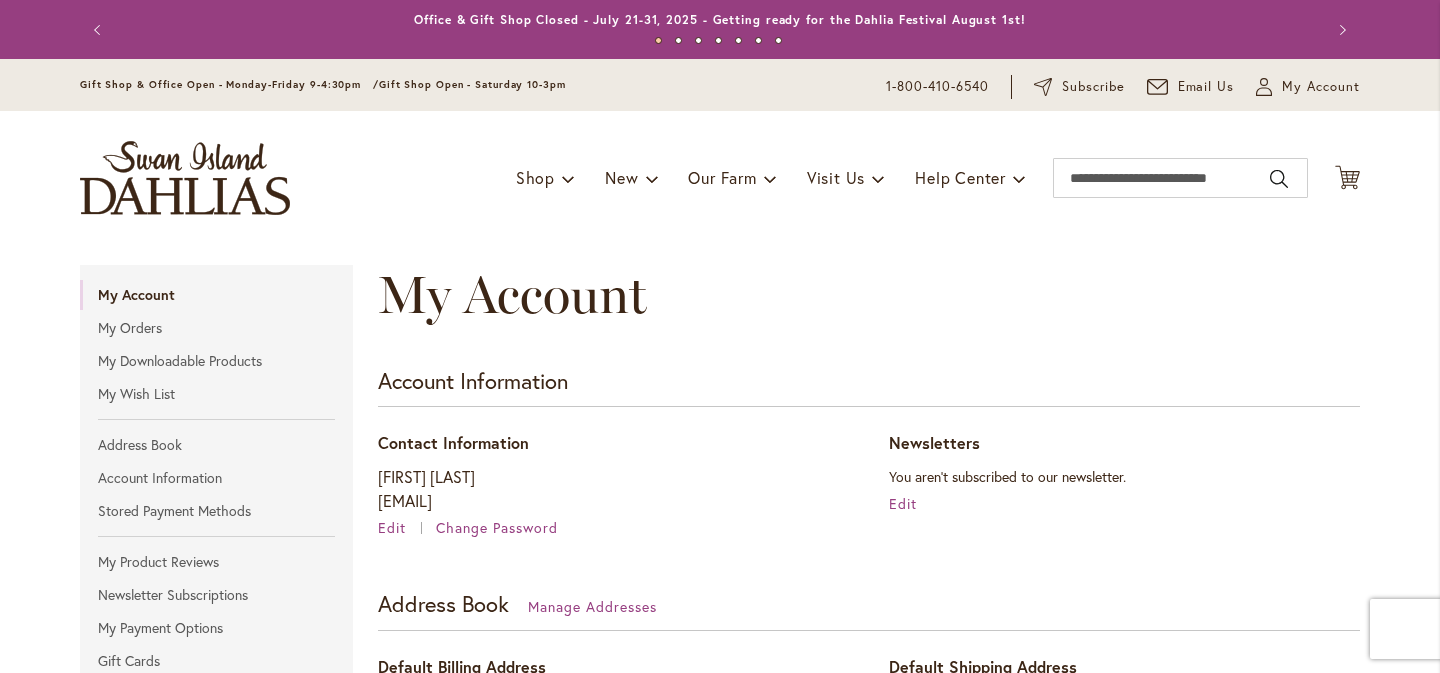 scroll, scrollTop: 0, scrollLeft: 0, axis: both 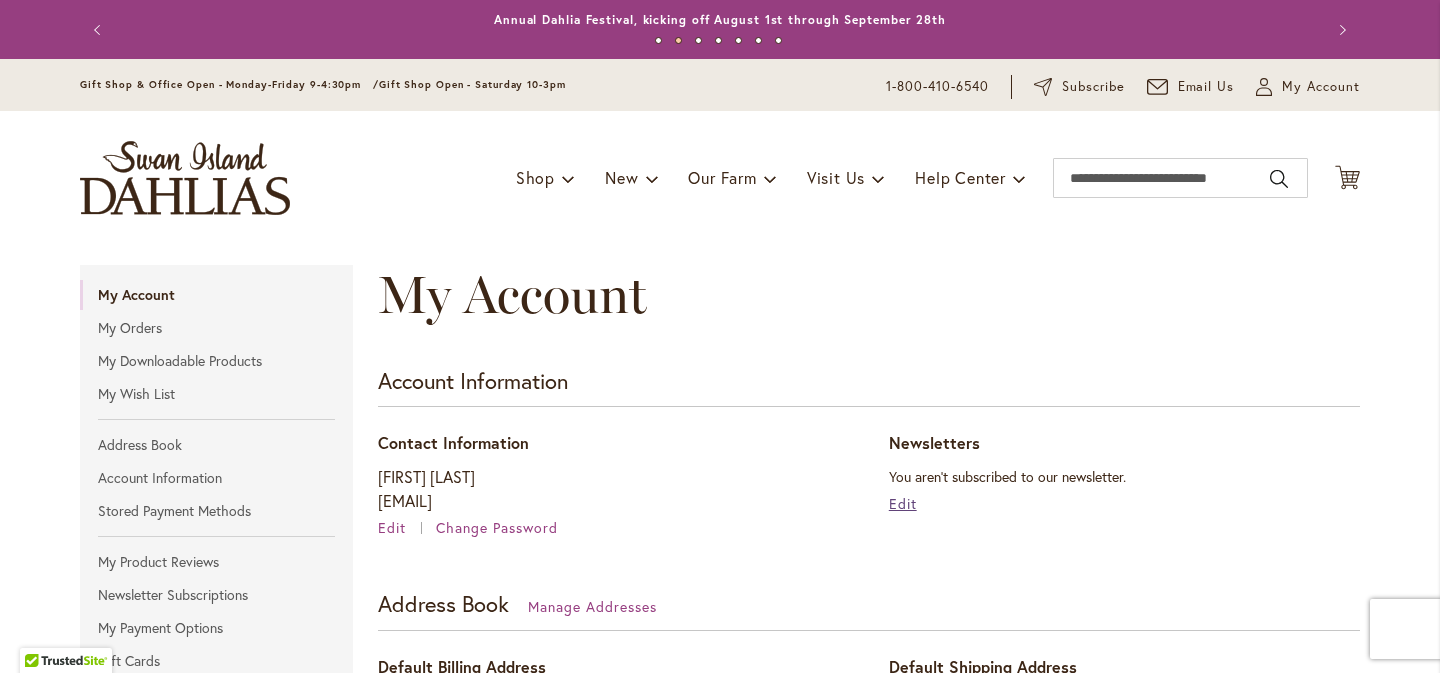 click on "Edit" at bounding box center [903, 503] 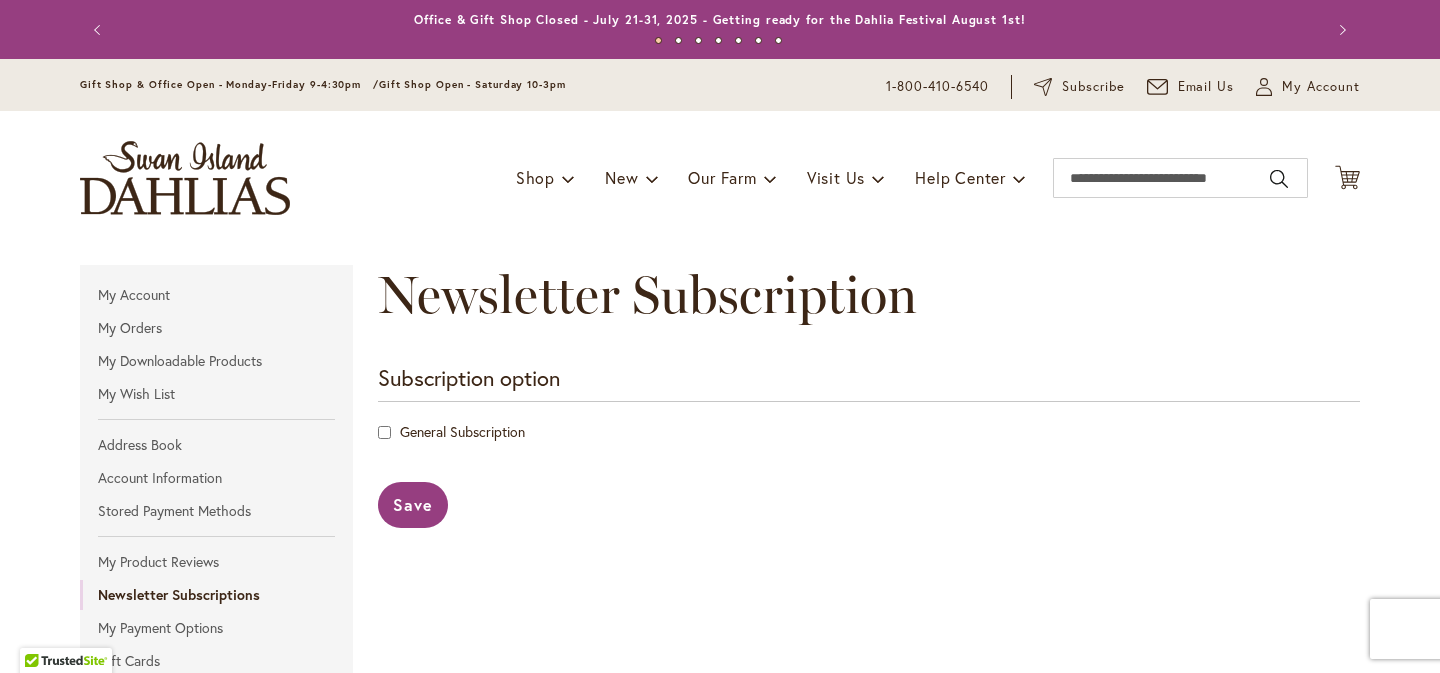 scroll, scrollTop: 0, scrollLeft: 0, axis: both 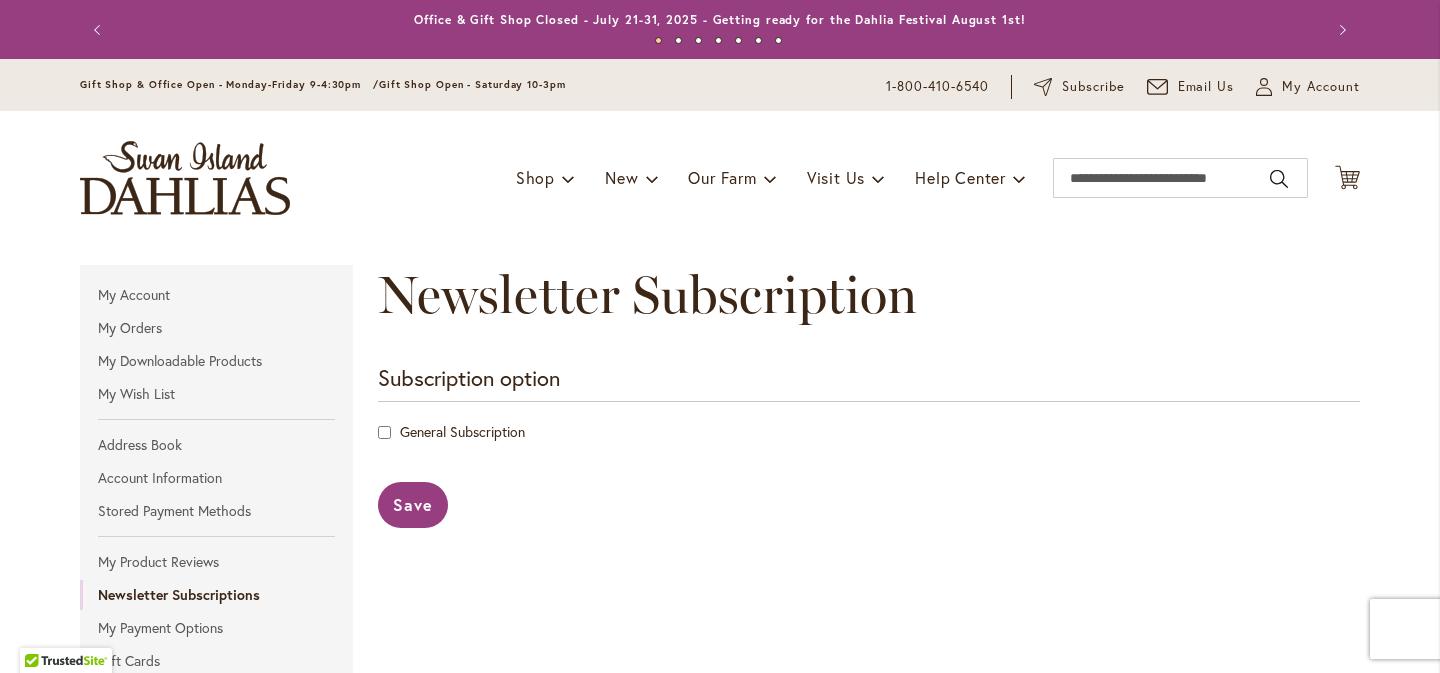 type on "**********" 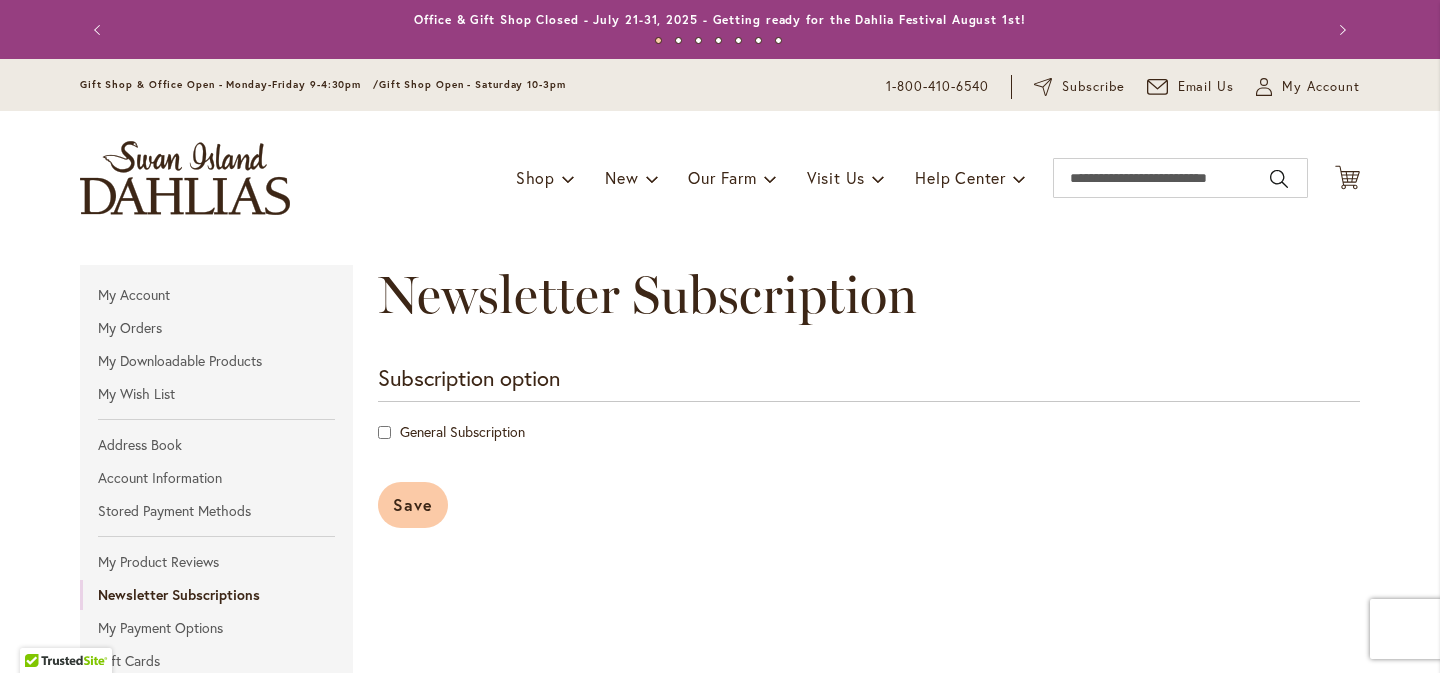 click on "Save" at bounding box center (413, 504) 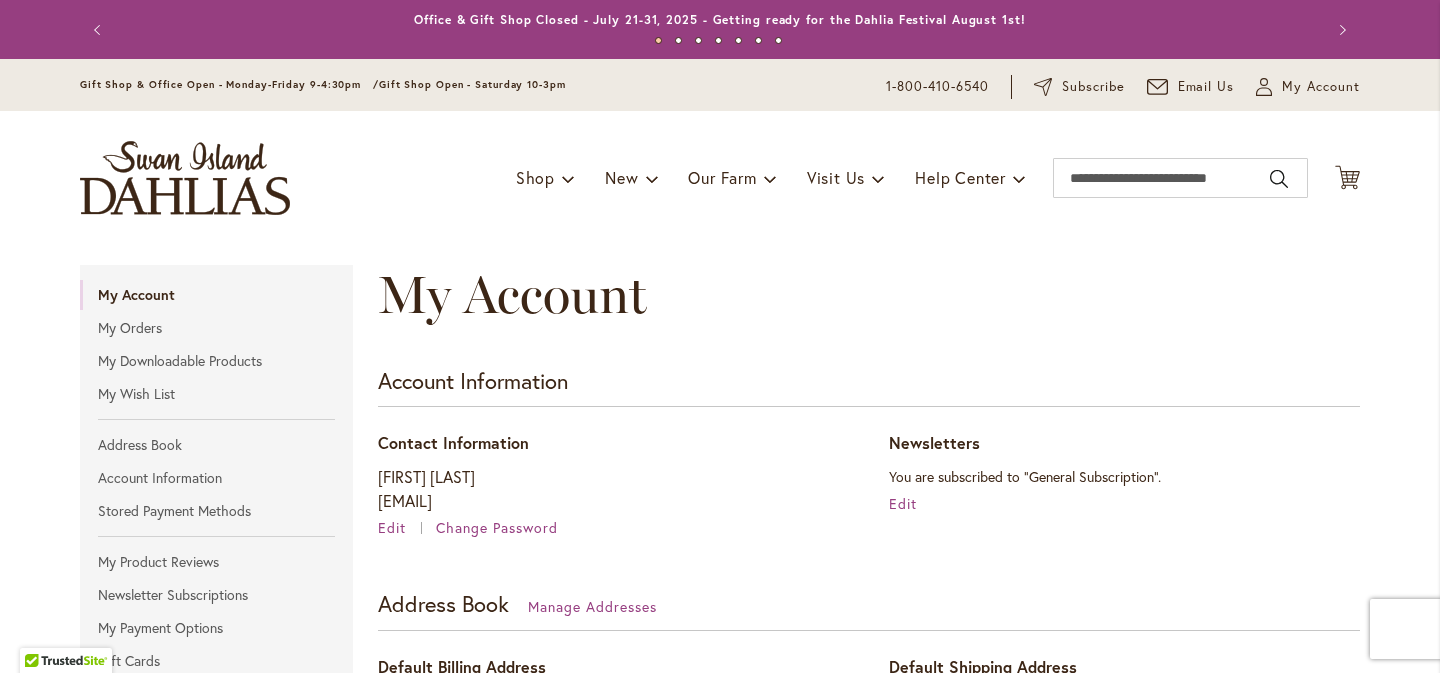 scroll, scrollTop: 0, scrollLeft: 0, axis: both 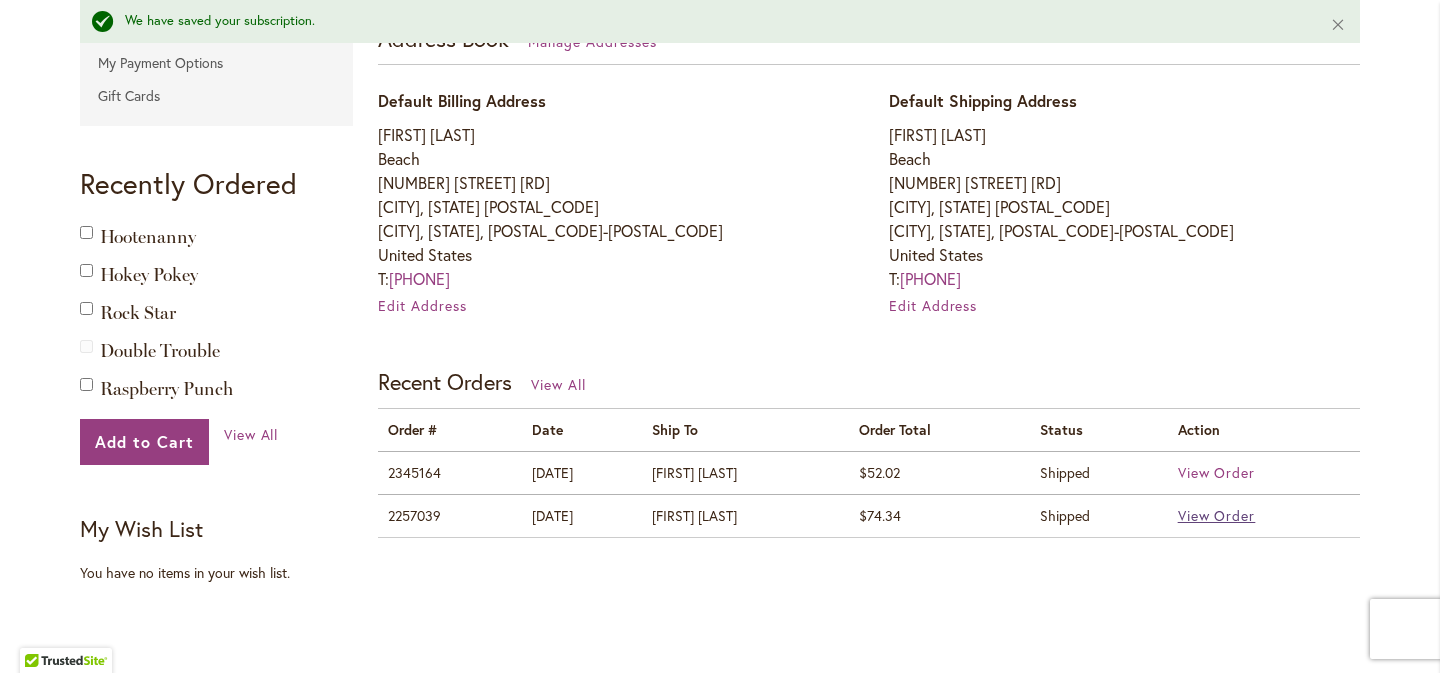 type on "**********" 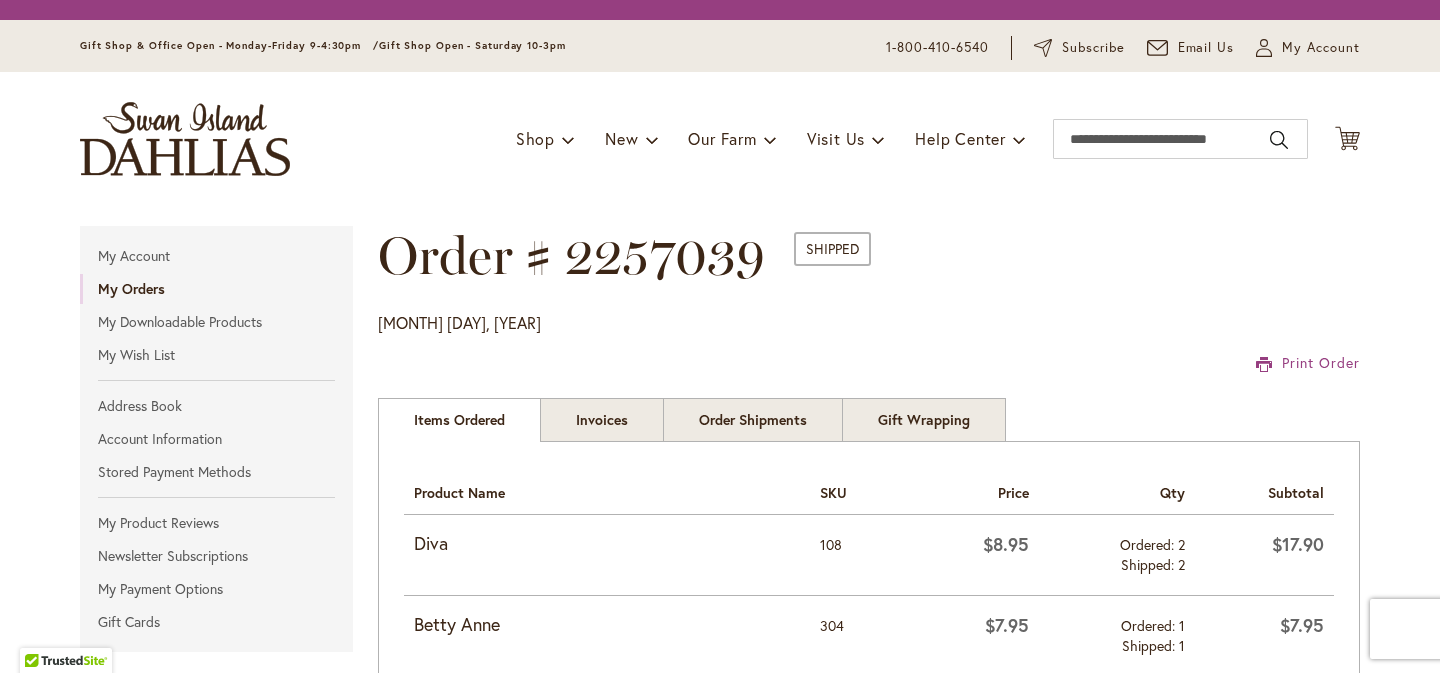 scroll, scrollTop: 0, scrollLeft: 0, axis: both 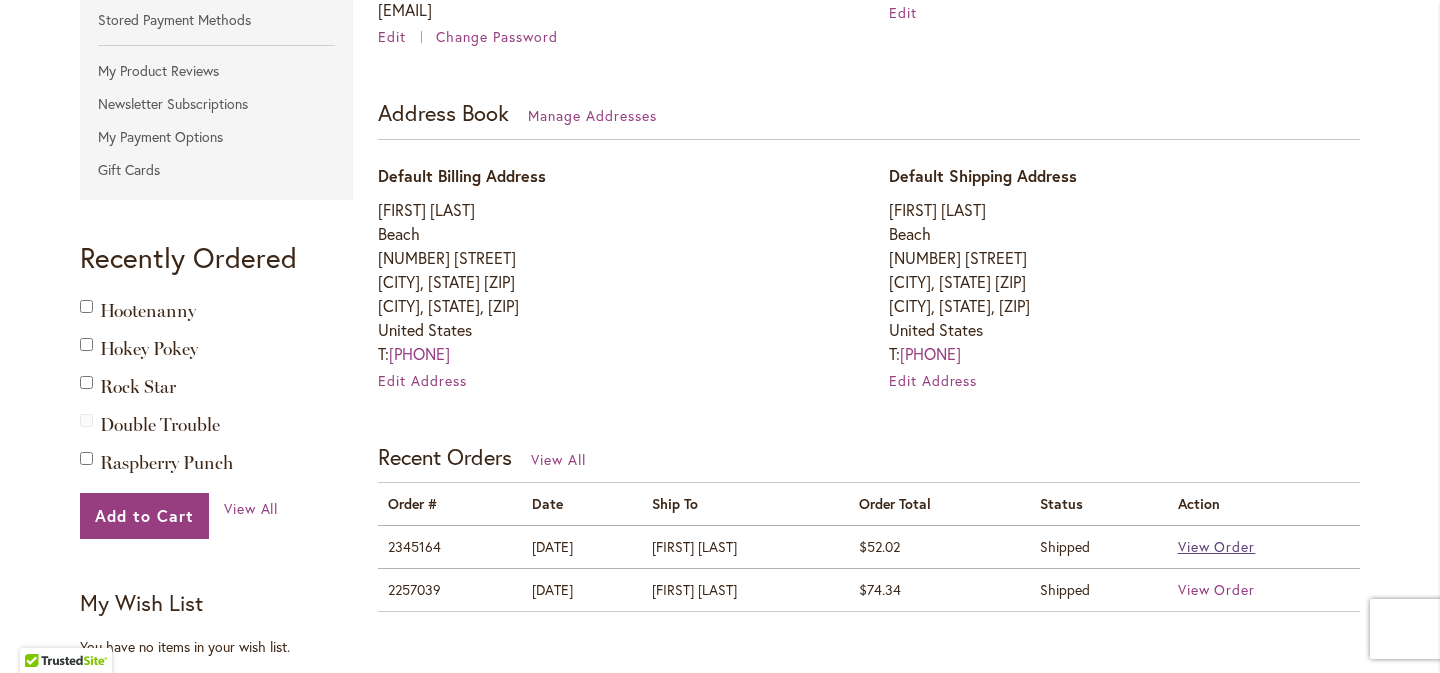 type on "**********" 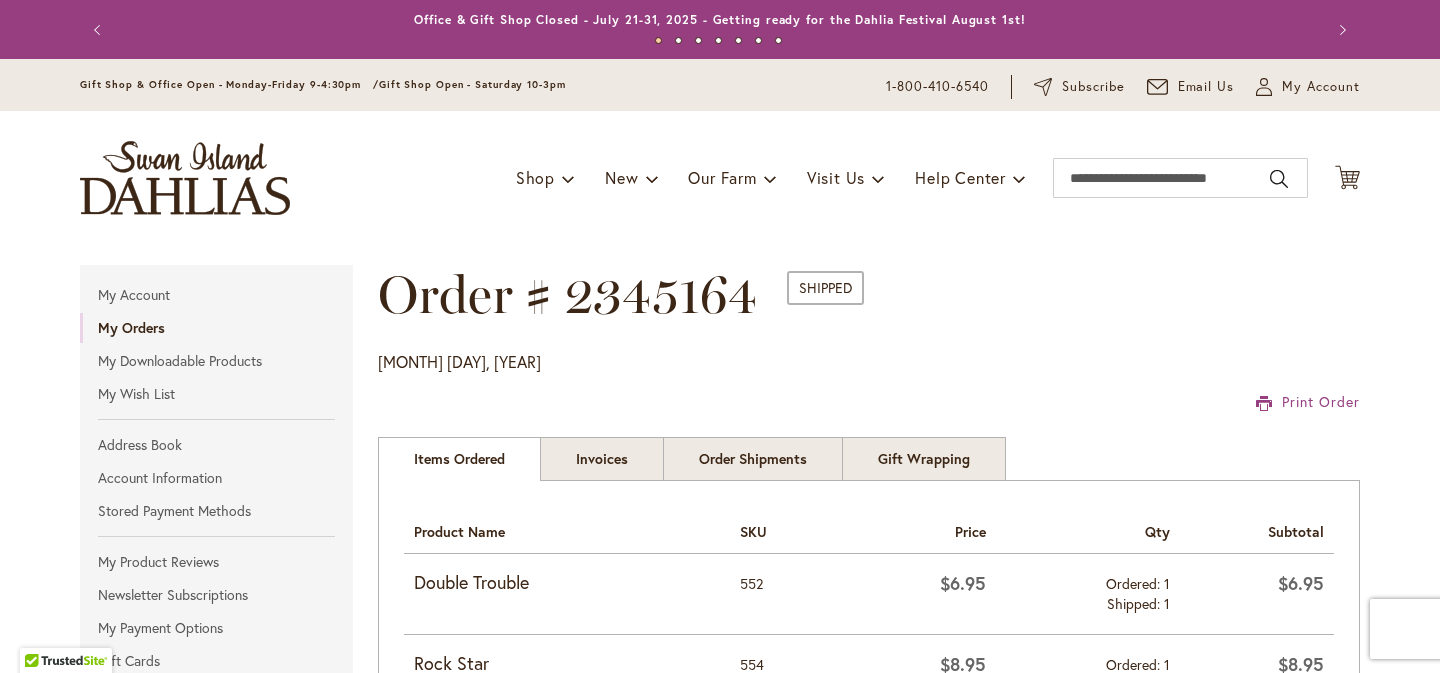 scroll, scrollTop: 0, scrollLeft: 0, axis: both 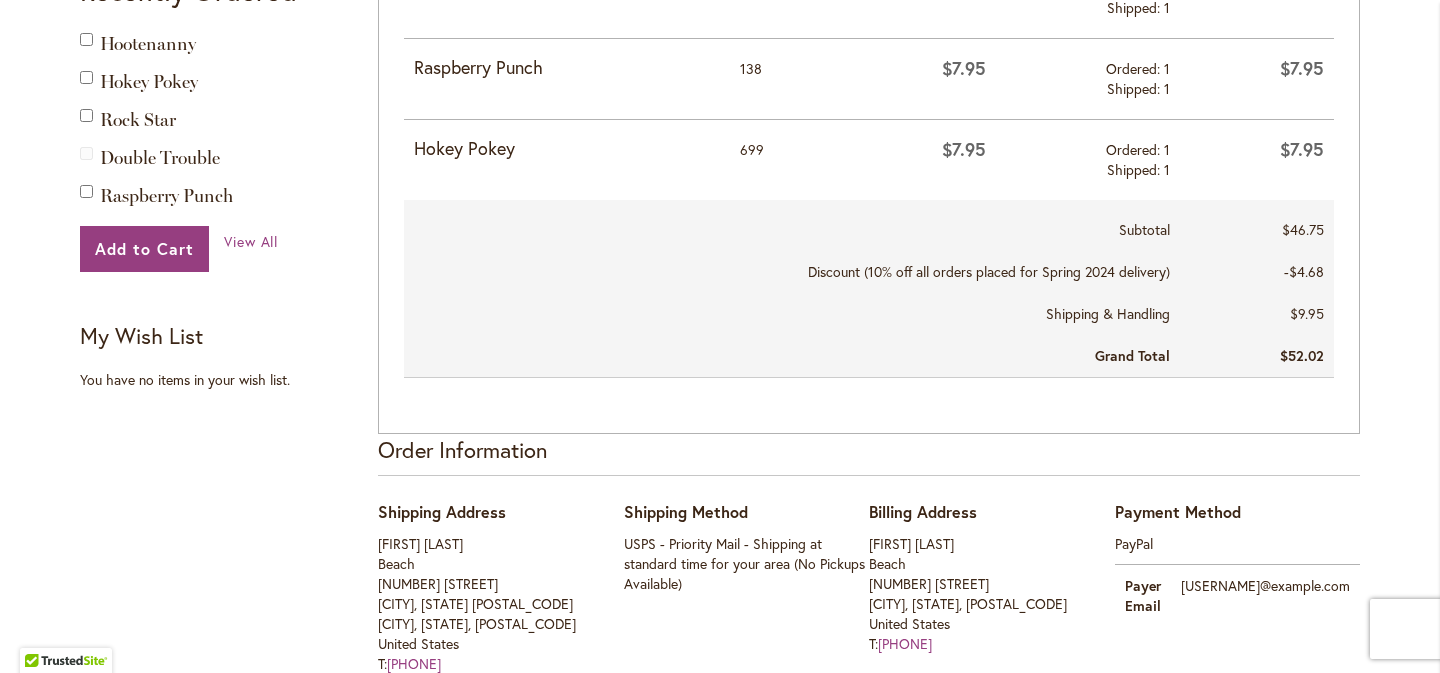type on "**********" 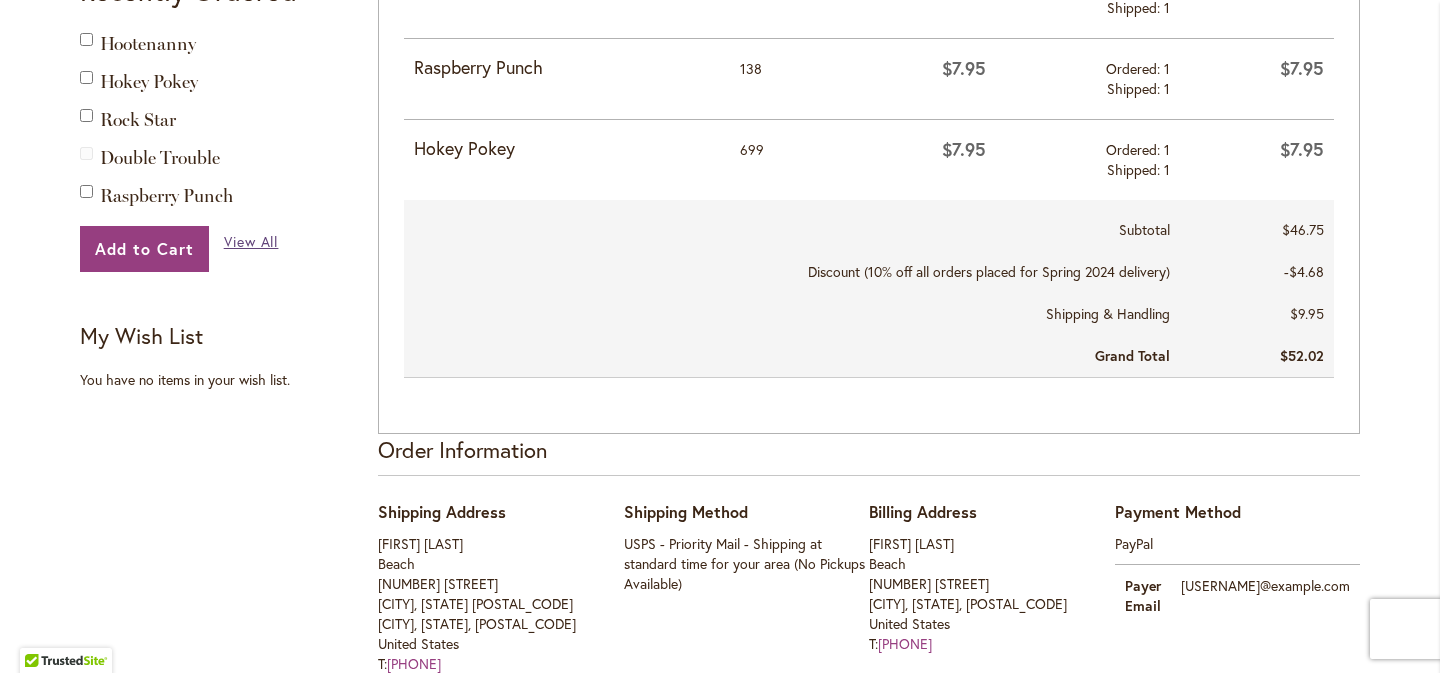 click on "View All" at bounding box center [251, 241] 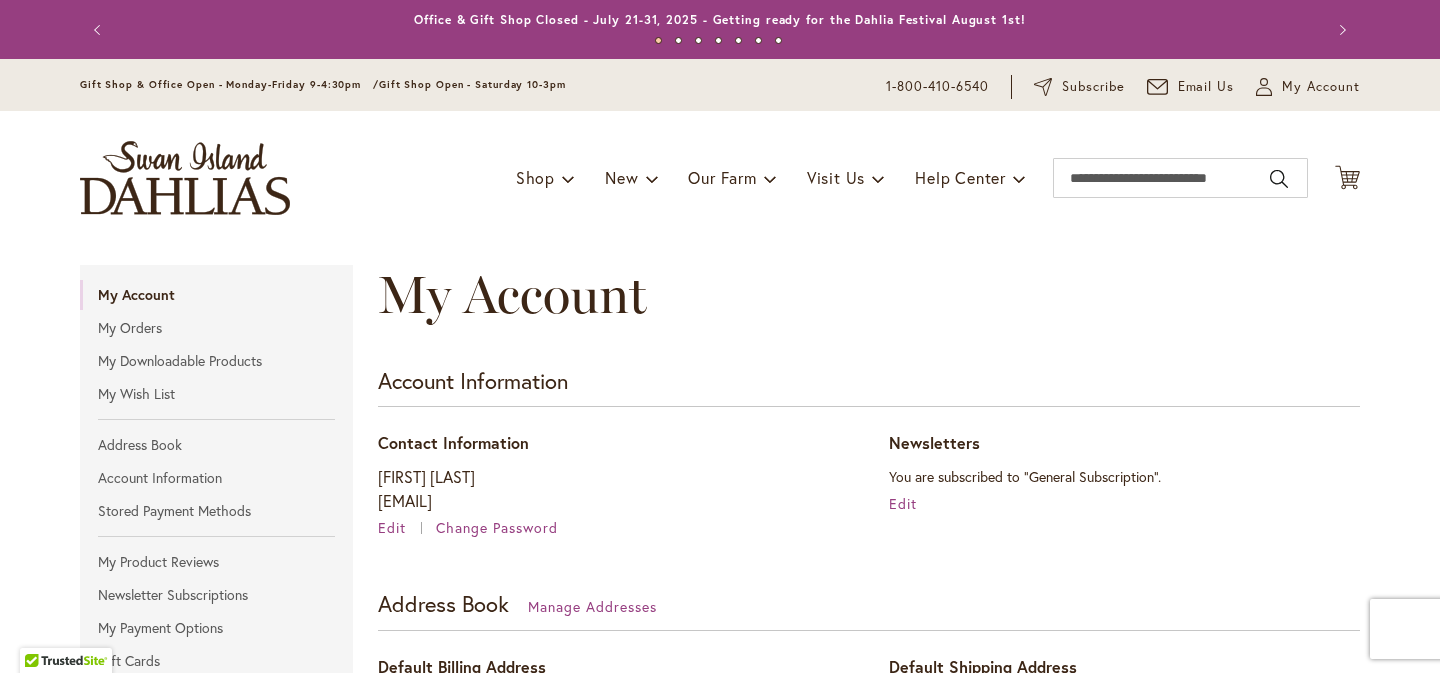 scroll, scrollTop: 0, scrollLeft: 0, axis: both 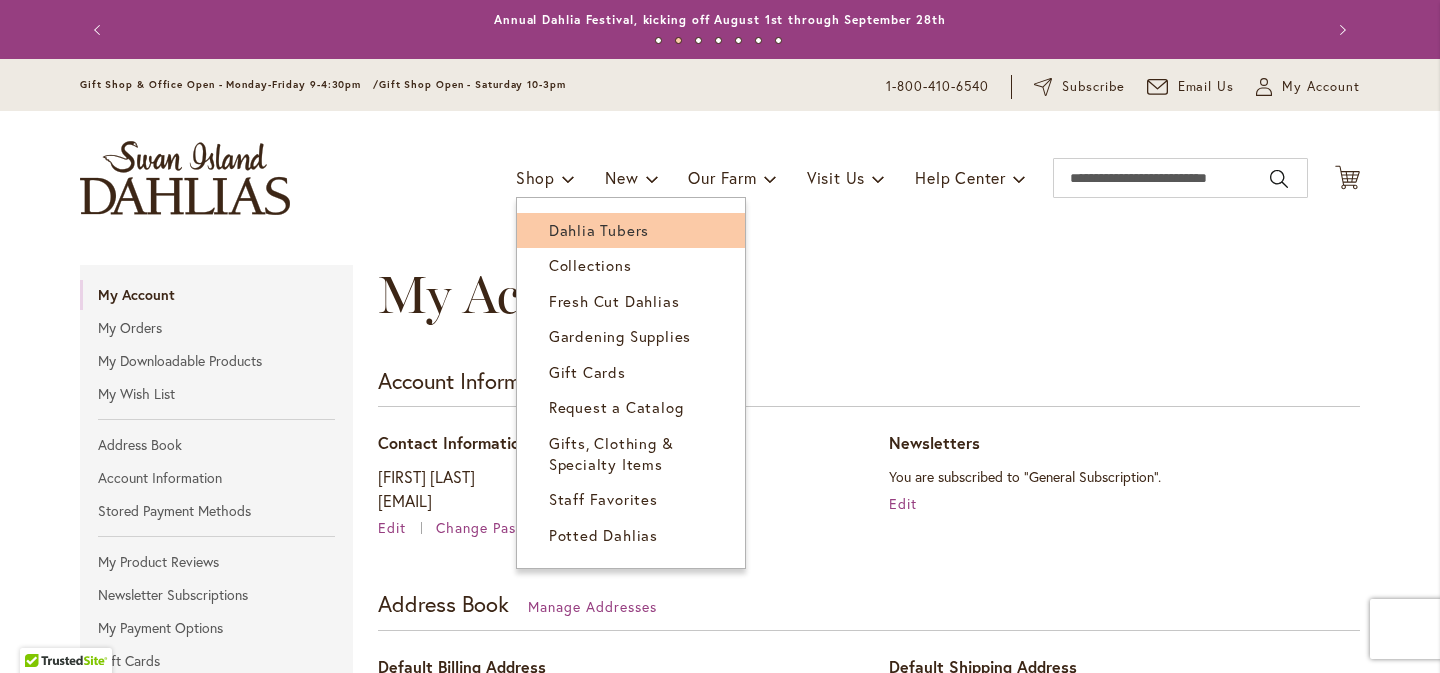 type on "**********" 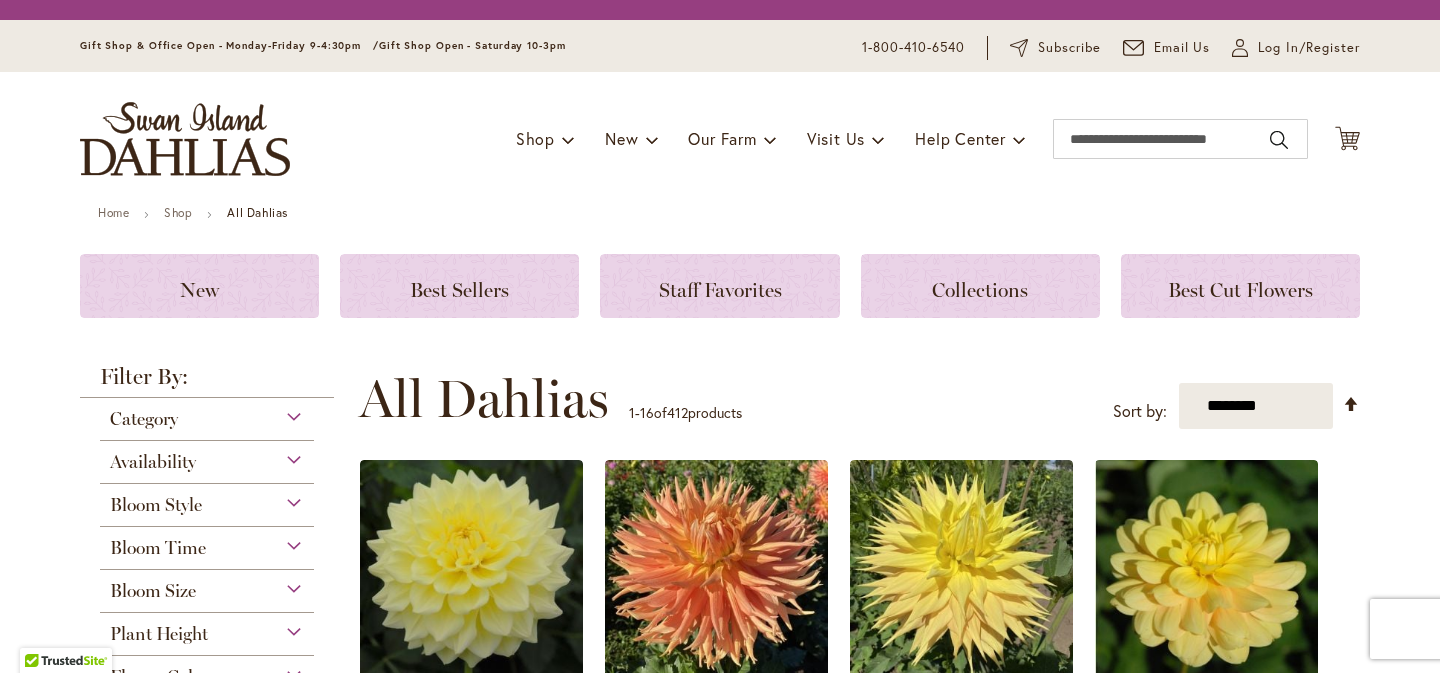 scroll, scrollTop: 0, scrollLeft: 0, axis: both 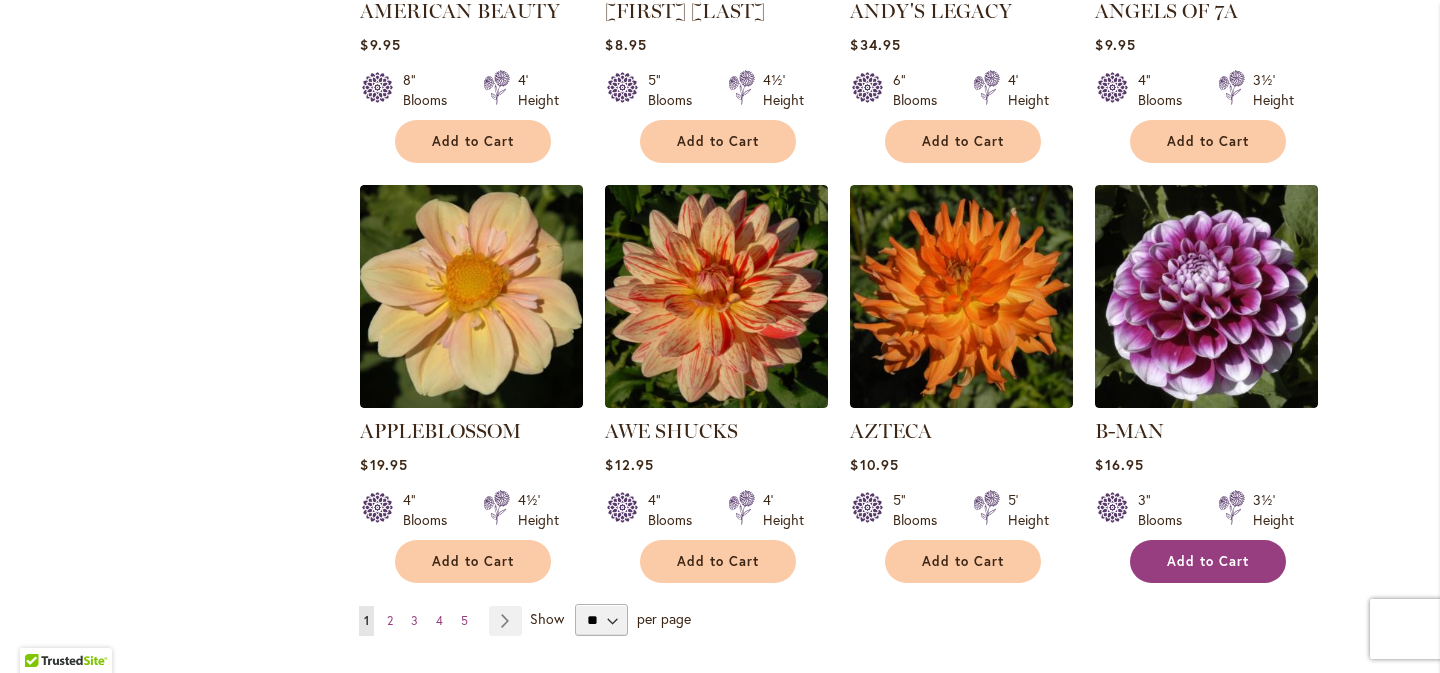 type on "**********" 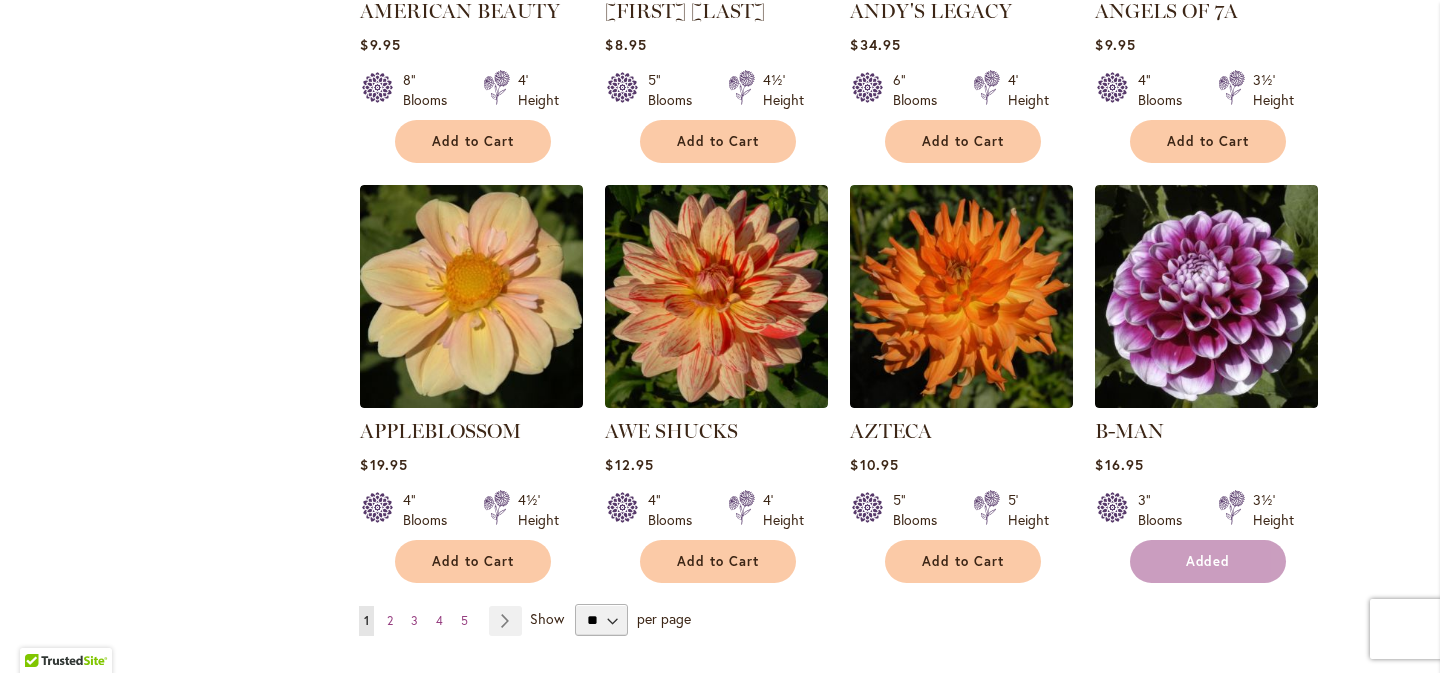 scroll, scrollTop: 1626, scrollLeft: 0, axis: vertical 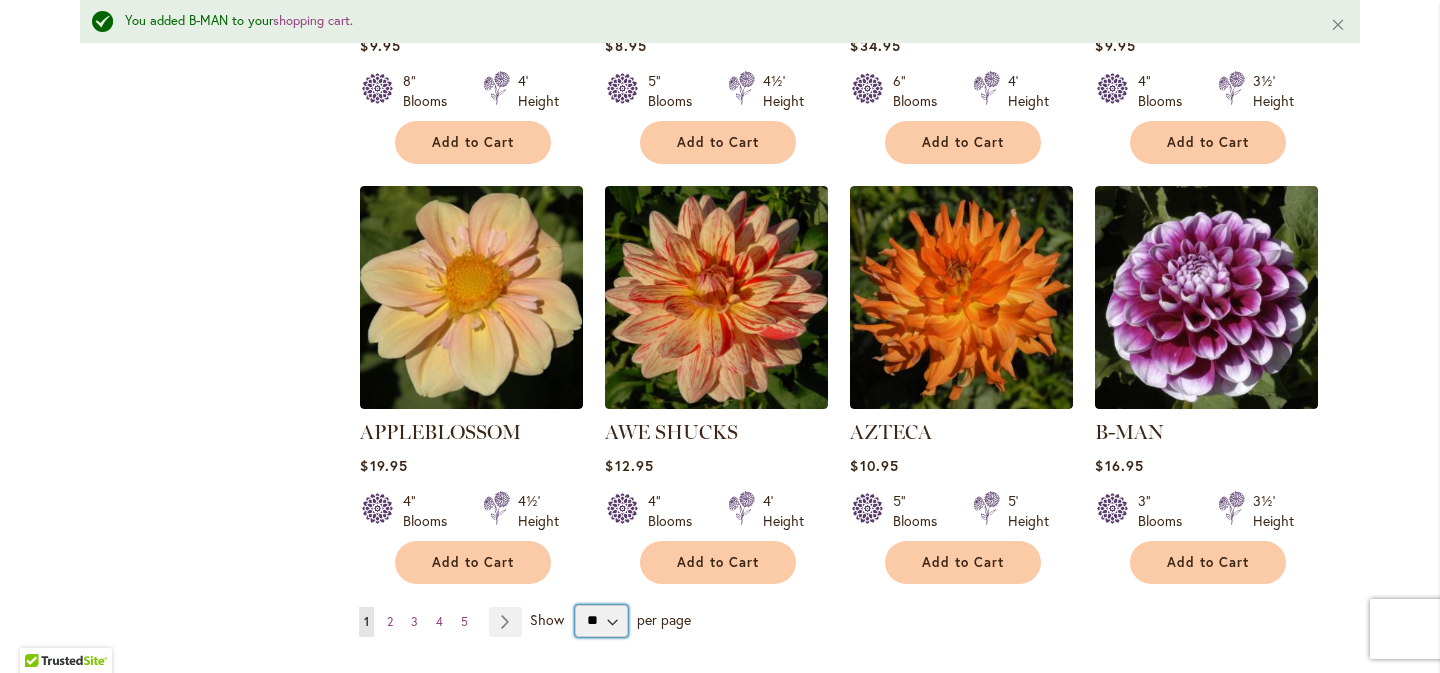 click on "**
**
**
**" at bounding box center (601, 621) 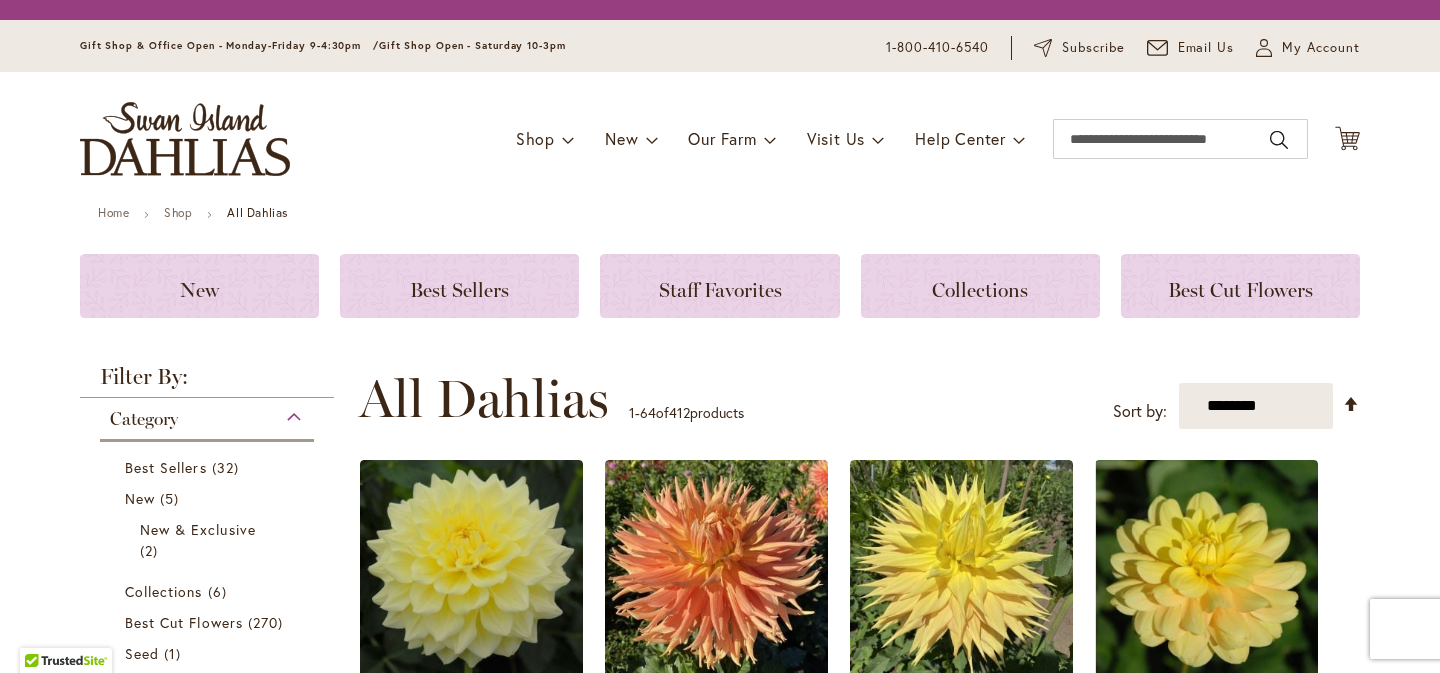scroll, scrollTop: 0, scrollLeft: 0, axis: both 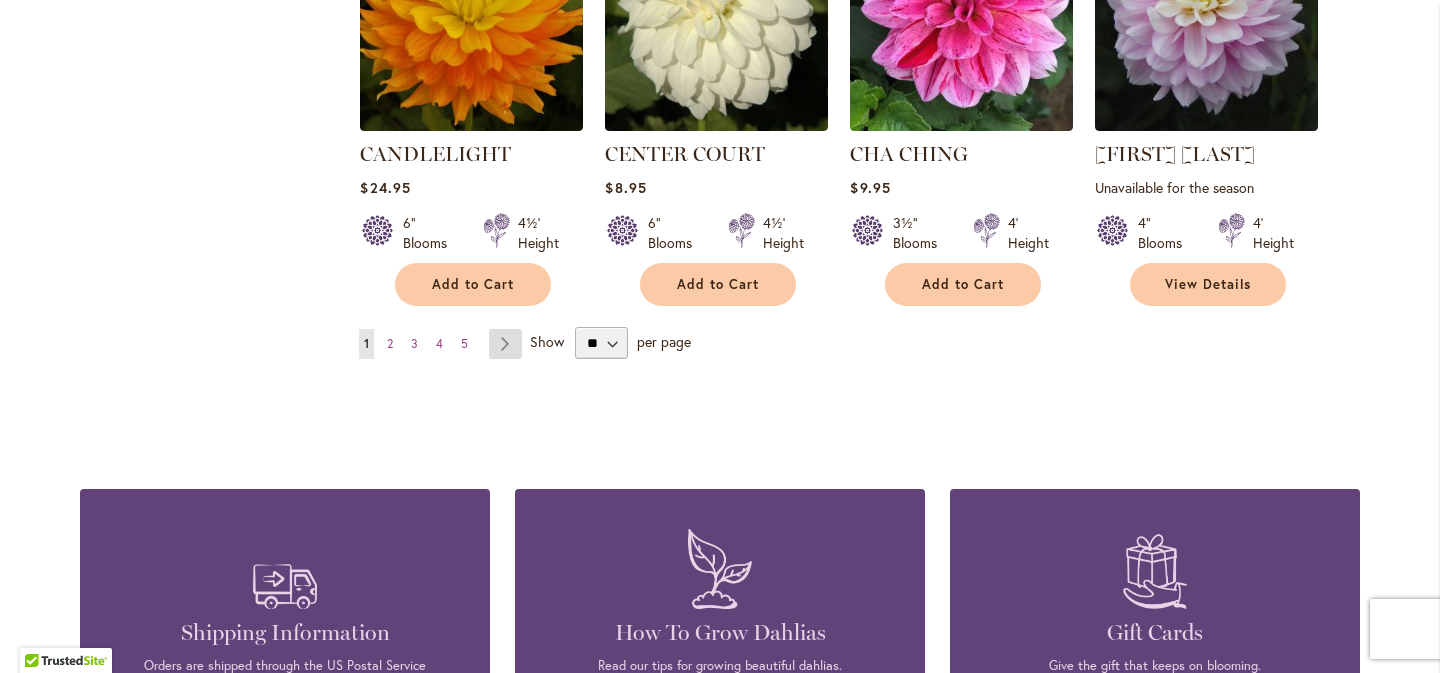type on "**********" 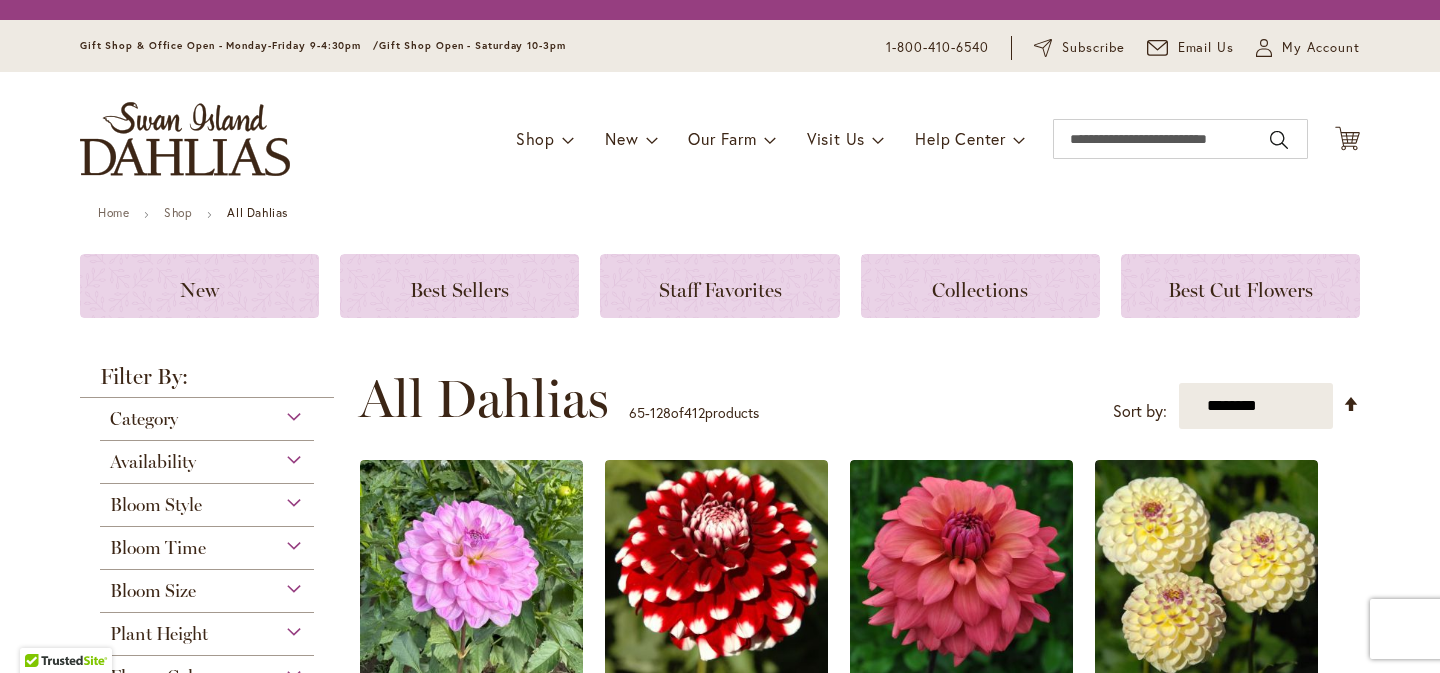 scroll, scrollTop: 0, scrollLeft: 0, axis: both 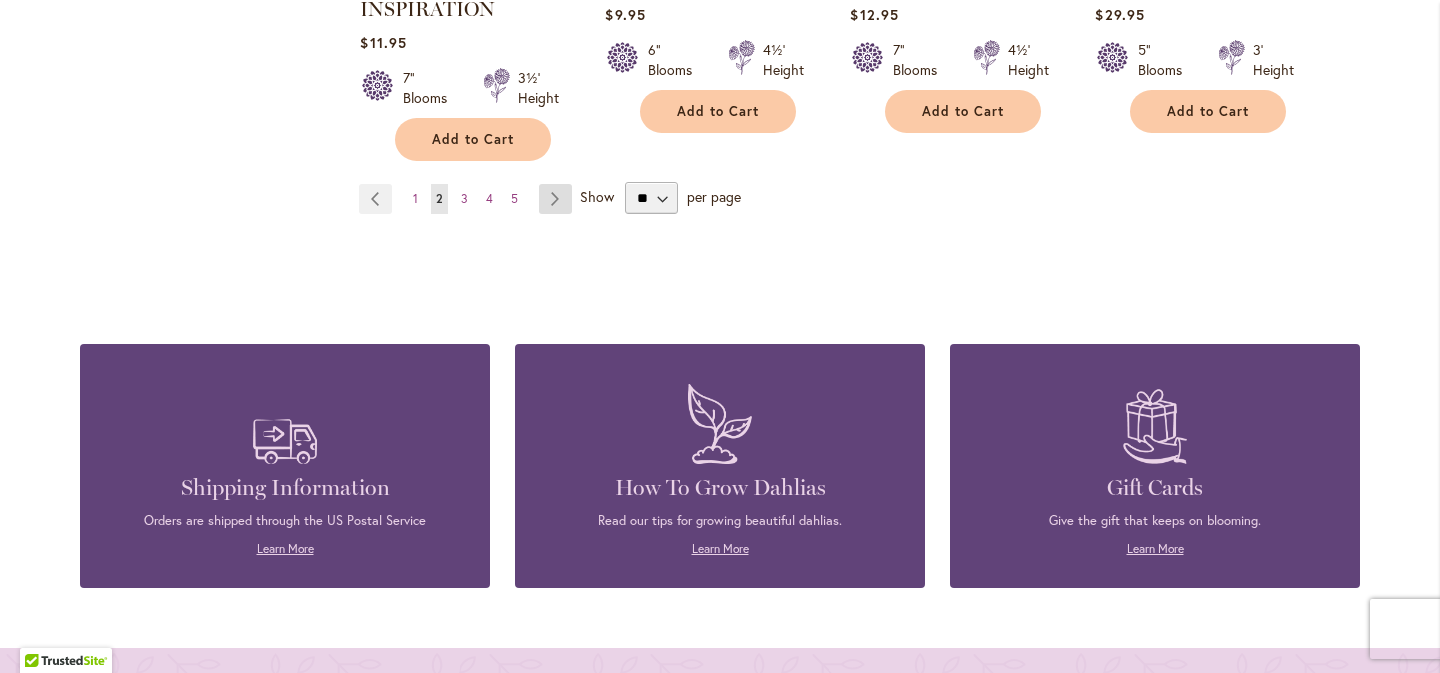 type on "**********" 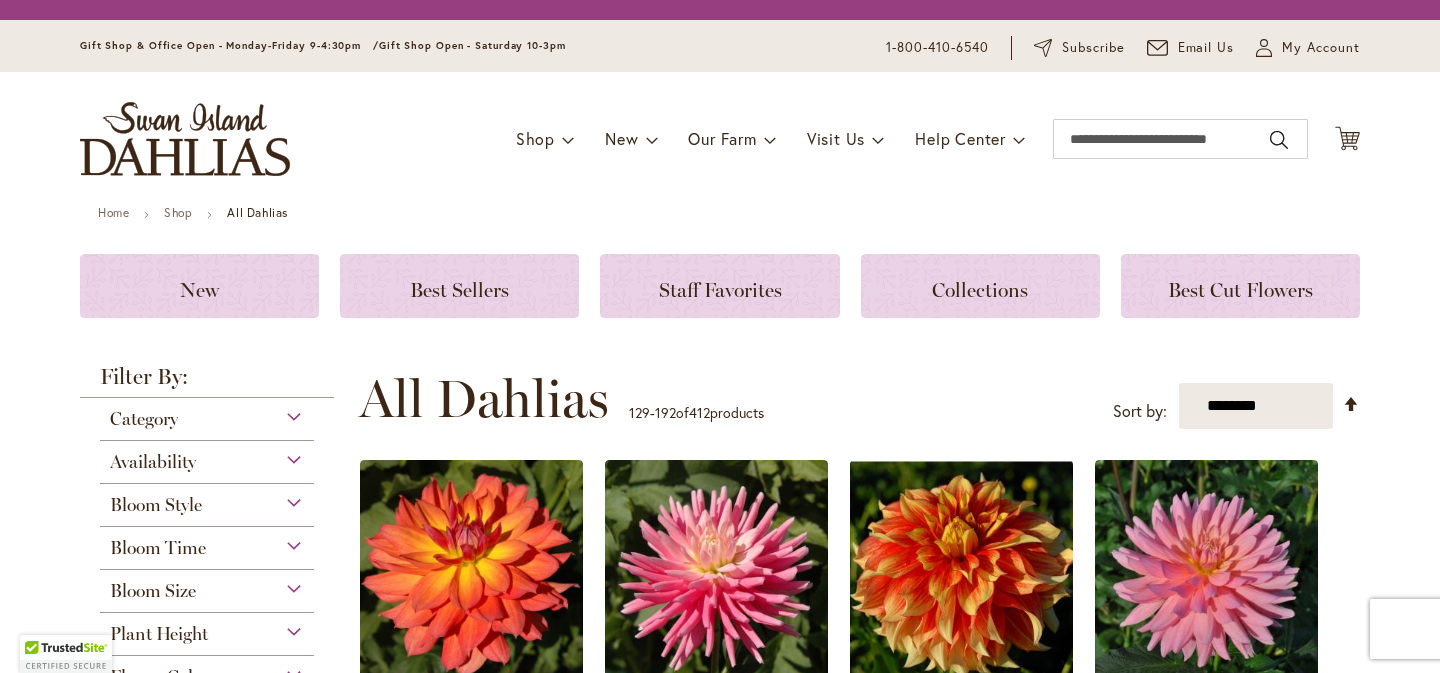 scroll, scrollTop: 0, scrollLeft: 0, axis: both 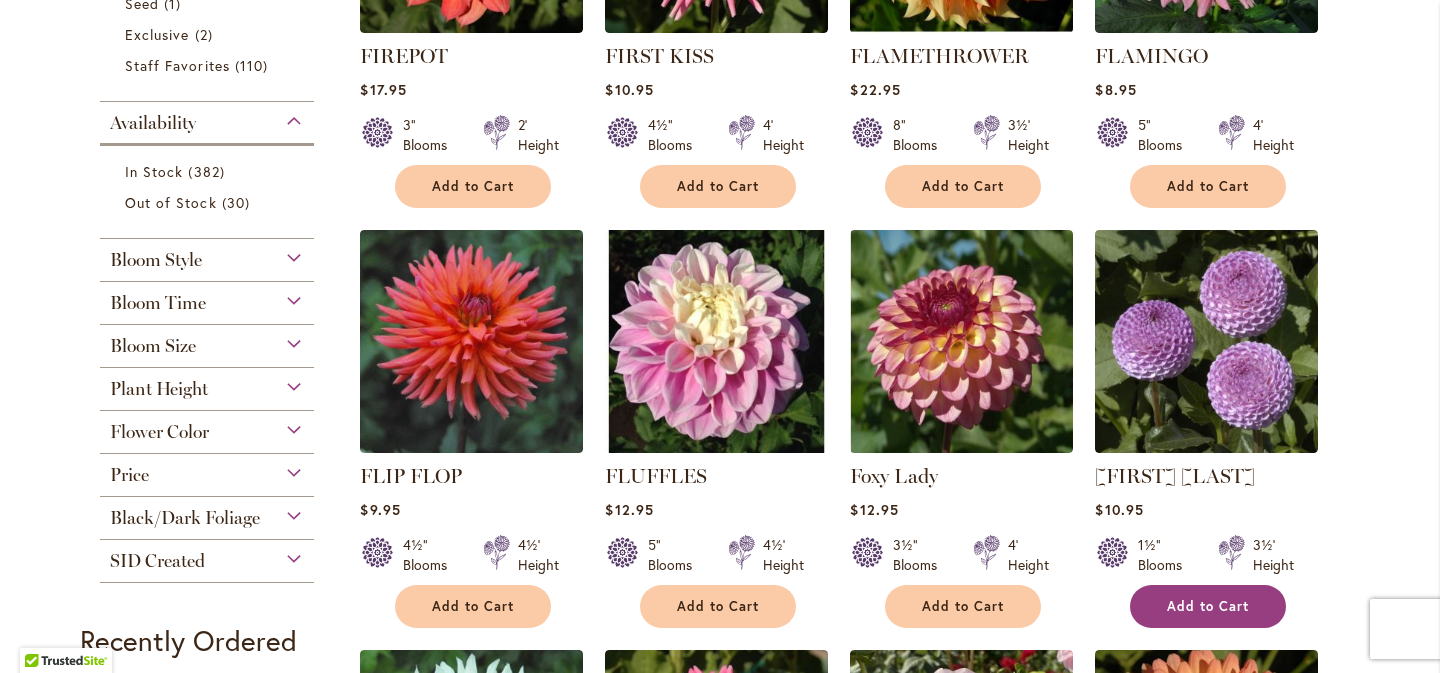 type on "**********" 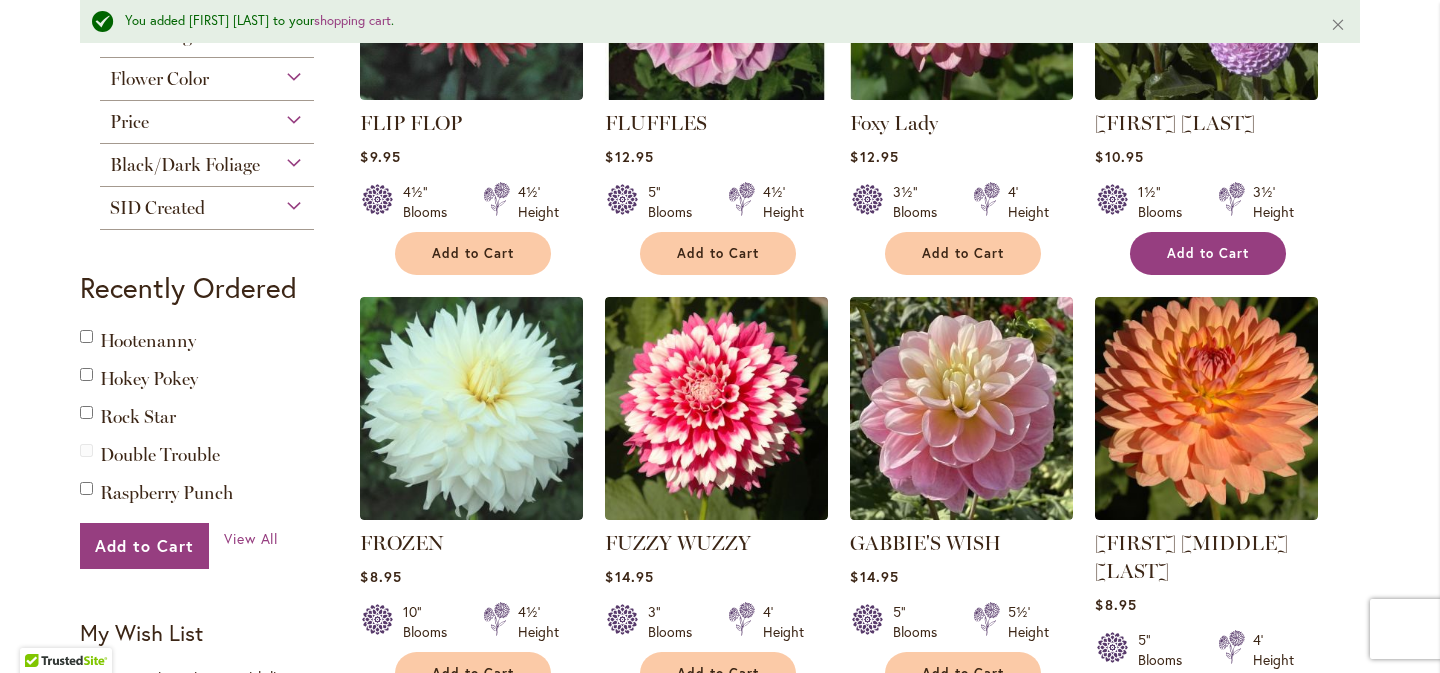 scroll, scrollTop: 1133, scrollLeft: 0, axis: vertical 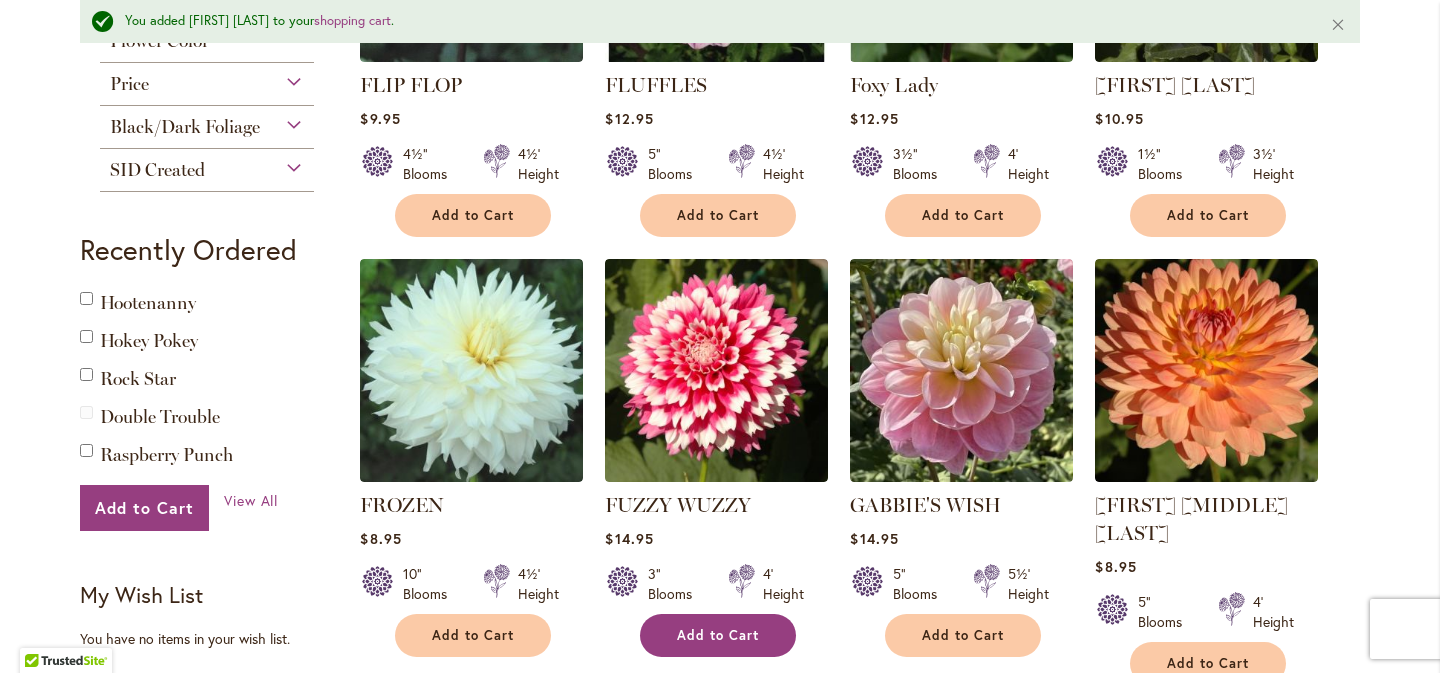 click on "Add to Cart" at bounding box center [718, 635] 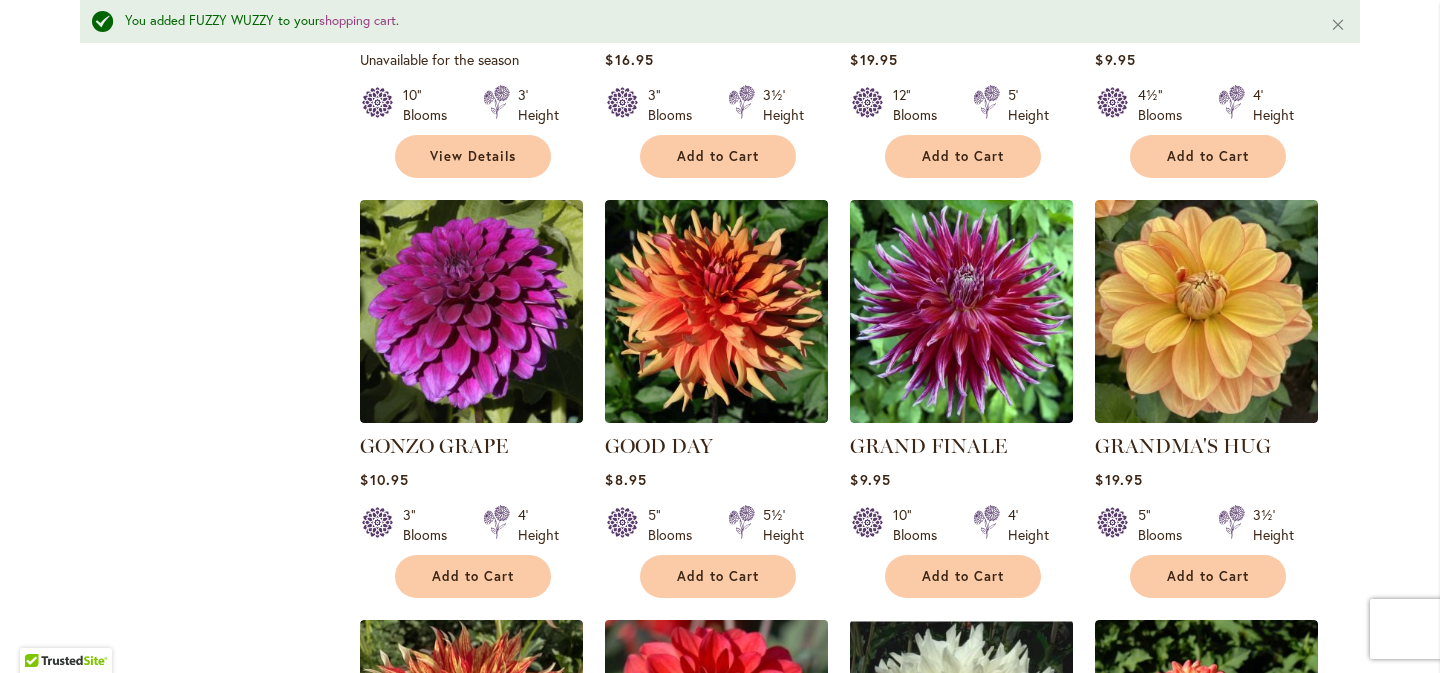 scroll, scrollTop: 3345, scrollLeft: 0, axis: vertical 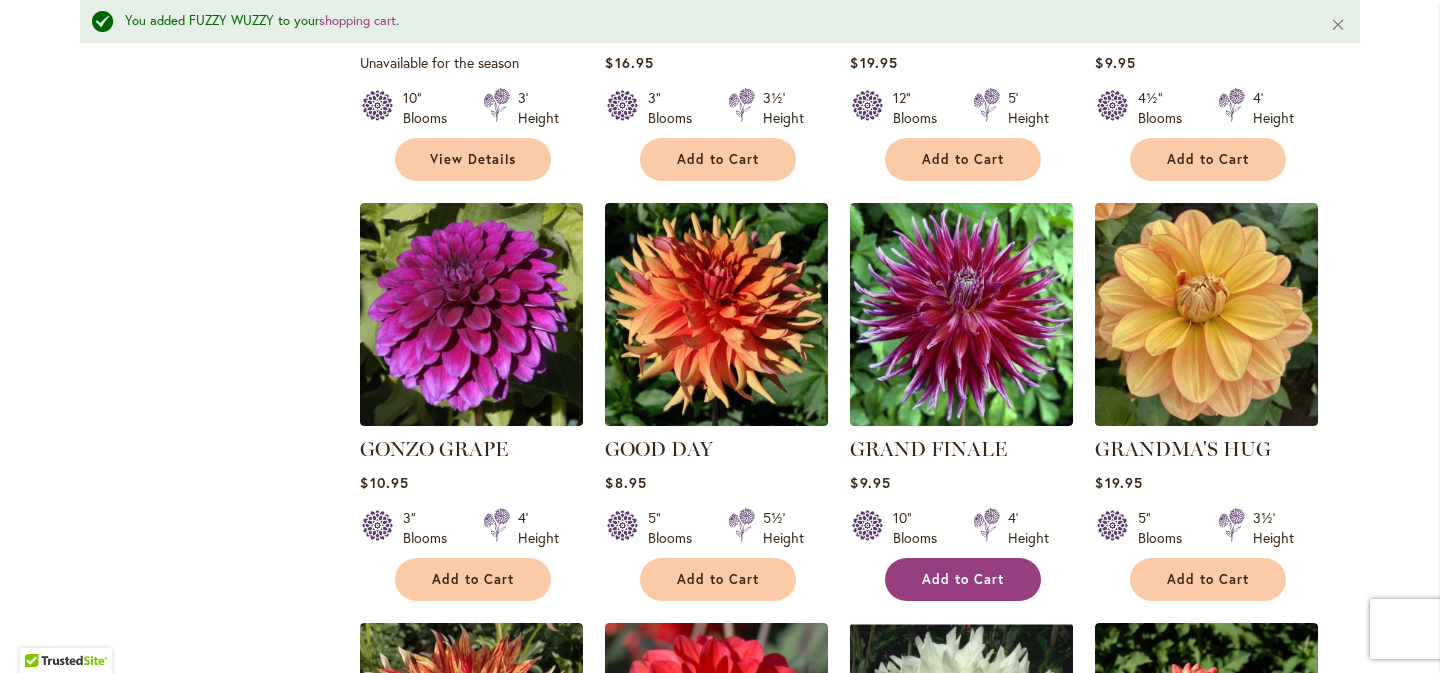click on "Add to Cart" at bounding box center [963, 579] 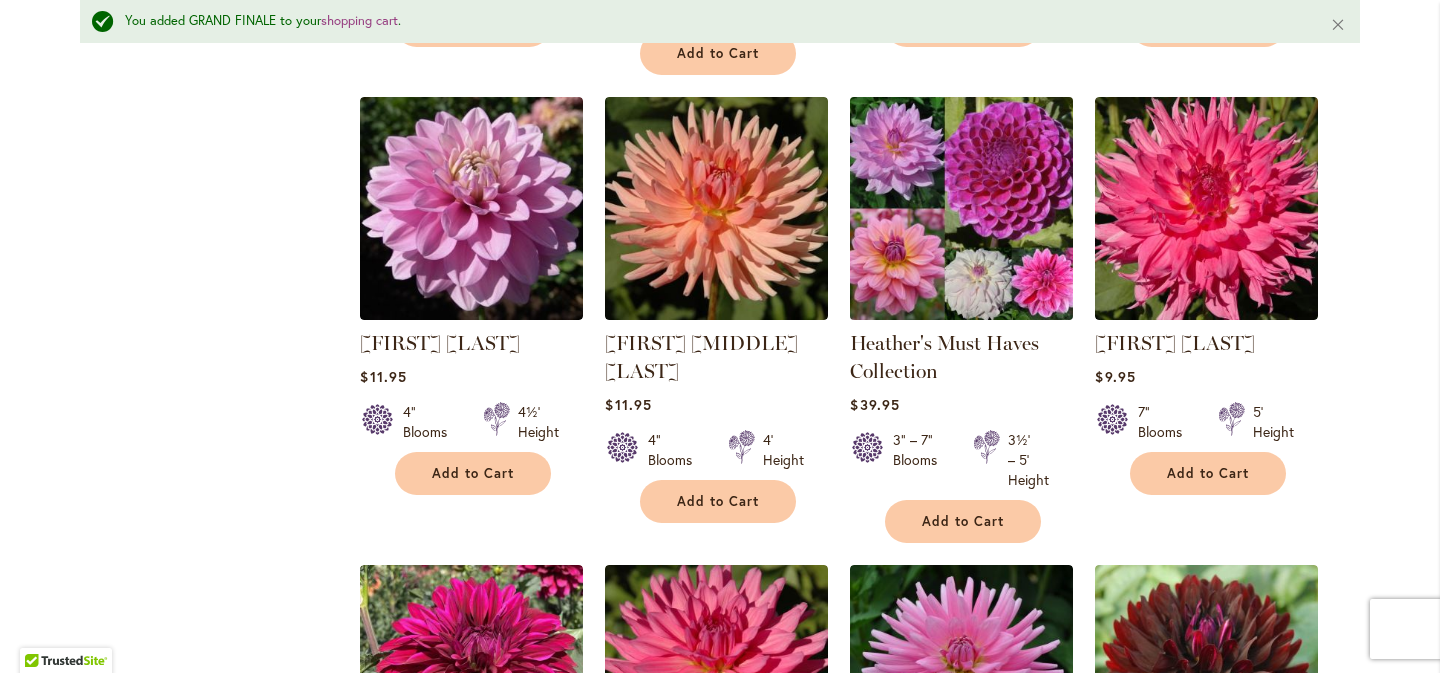 scroll, scrollTop: 4745, scrollLeft: 0, axis: vertical 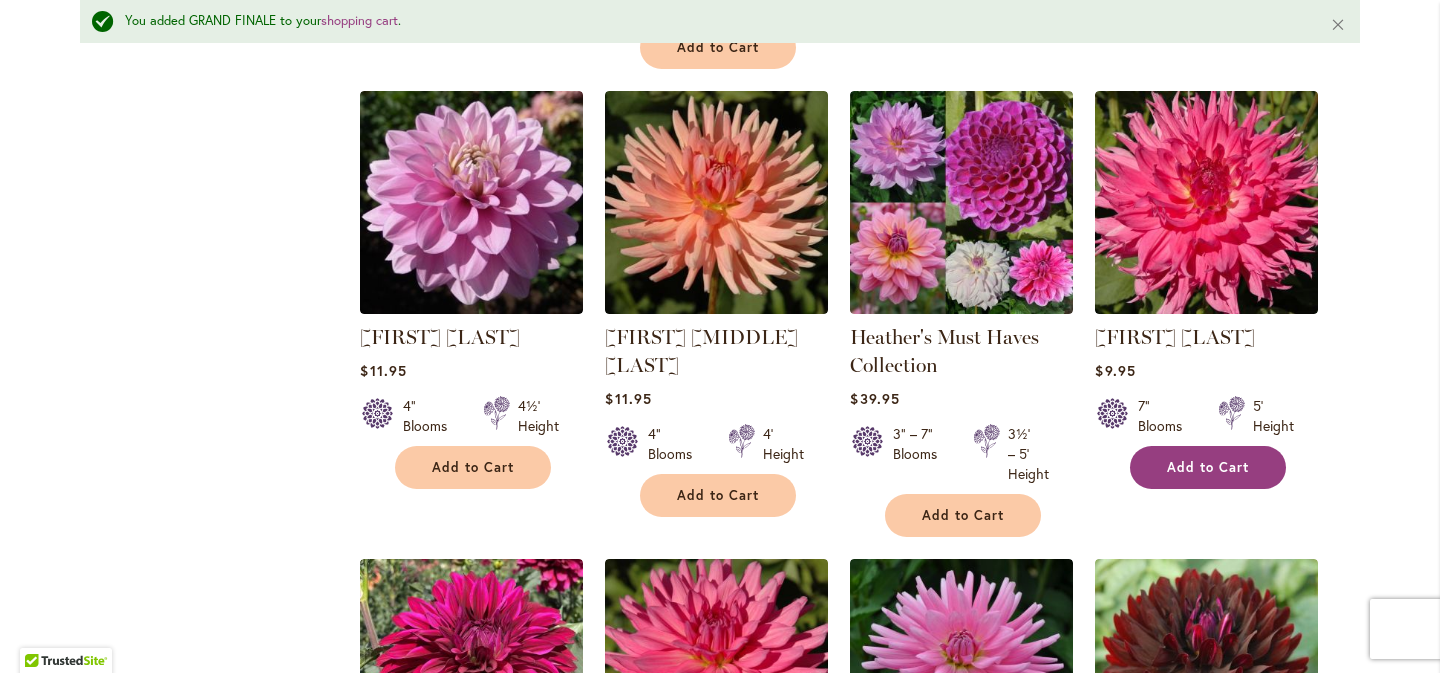 click on "Add to Cart" at bounding box center (1208, 467) 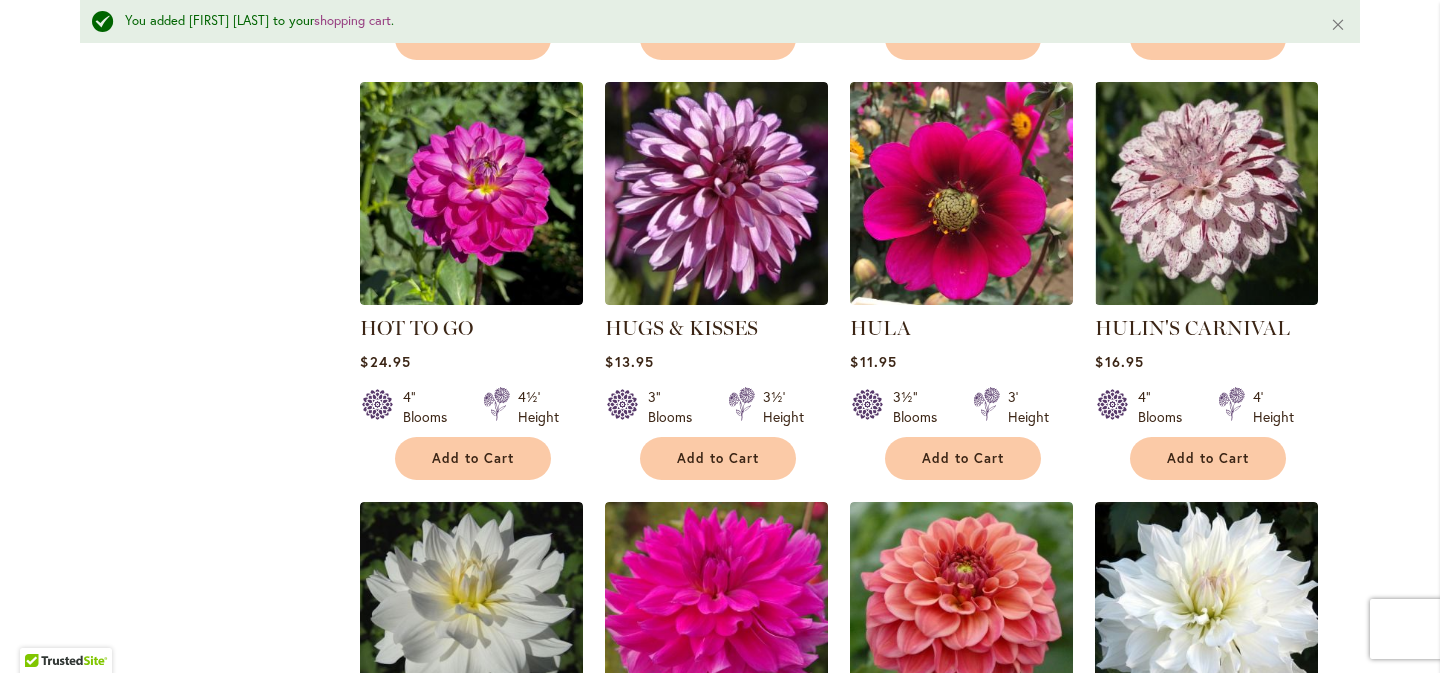scroll, scrollTop: 6514, scrollLeft: 0, axis: vertical 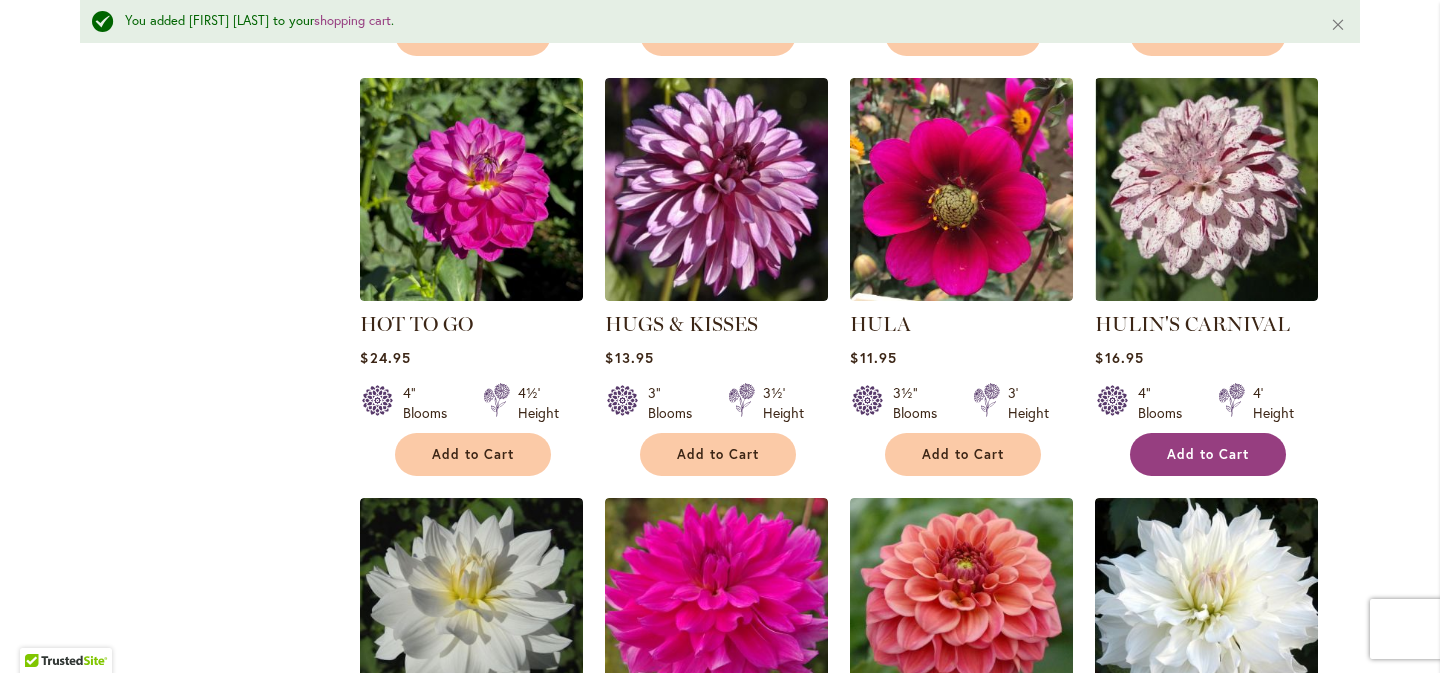 click on "Add to Cart" at bounding box center [1208, 454] 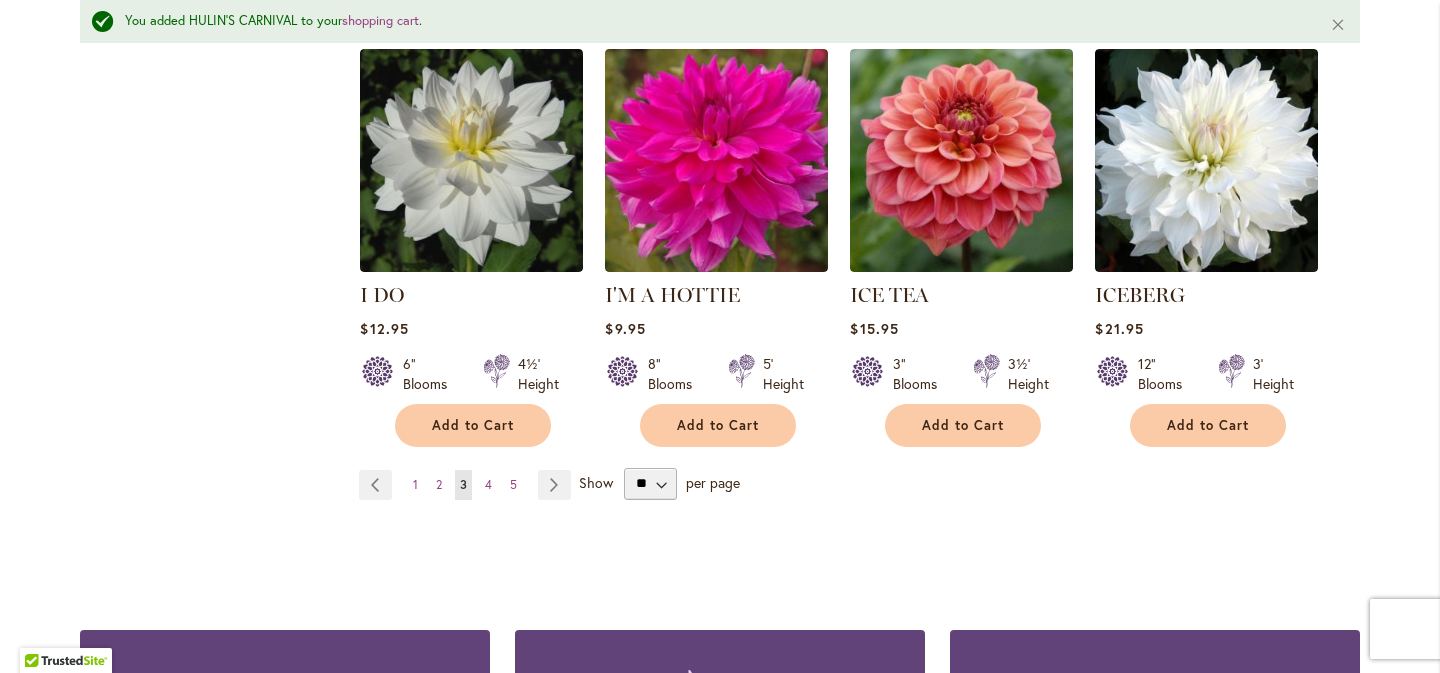 scroll, scrollTop: 6966, scrollLeft: 0, axis: vertical 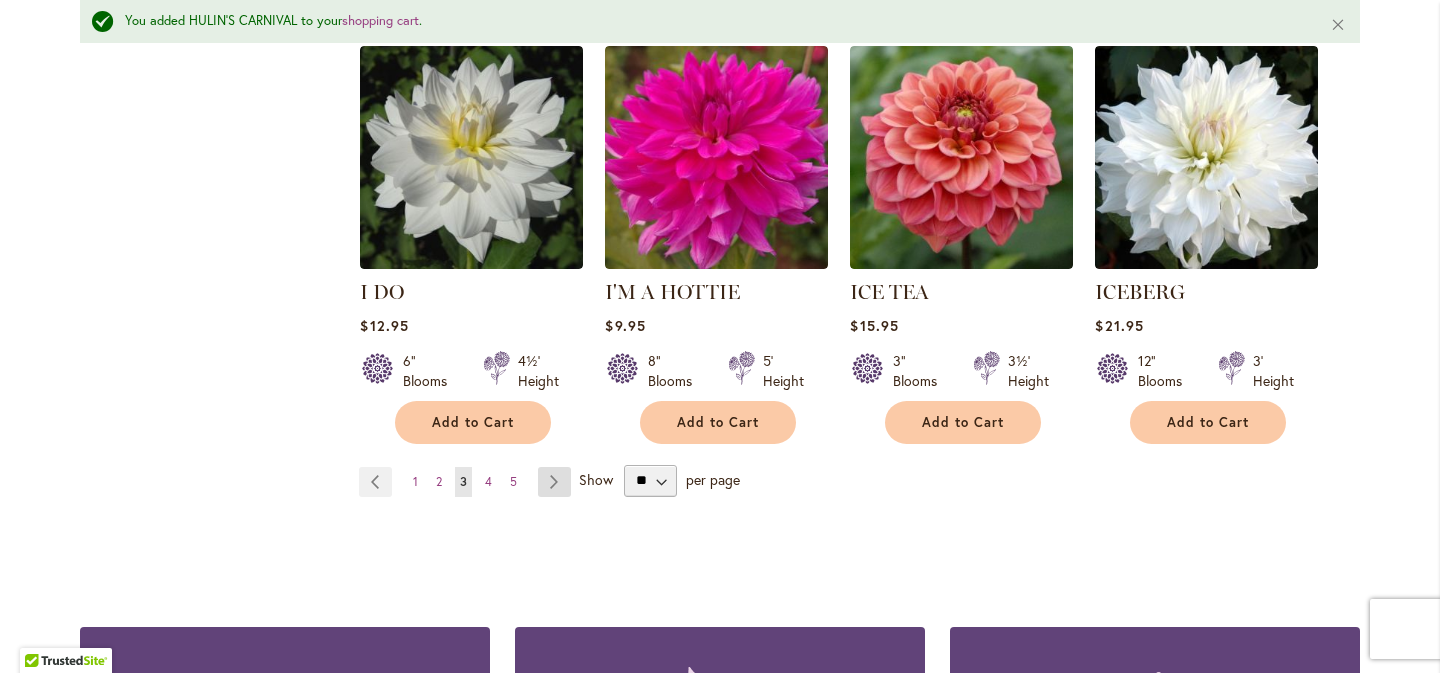 click on "Page
Next" at bounding box center (554, 482) 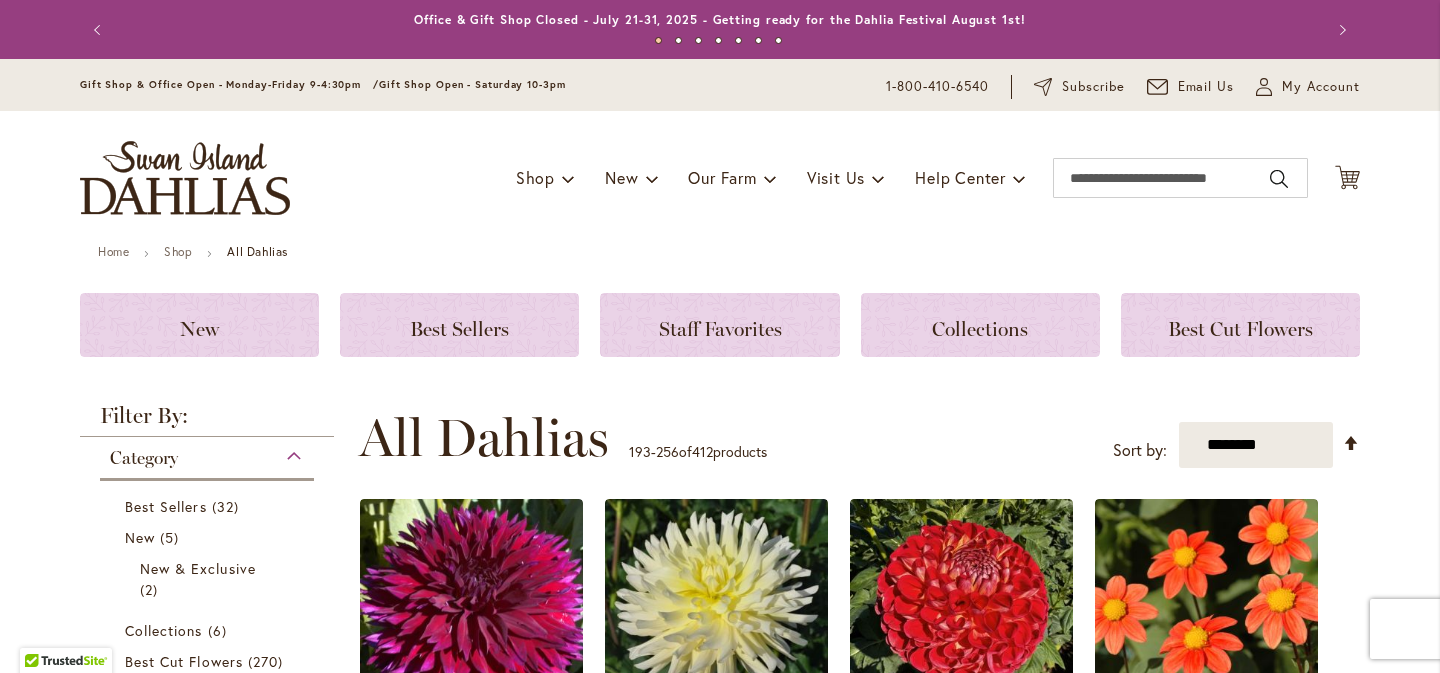 scroll, scrollTop: 0, scrollLeft: 0, axis: both 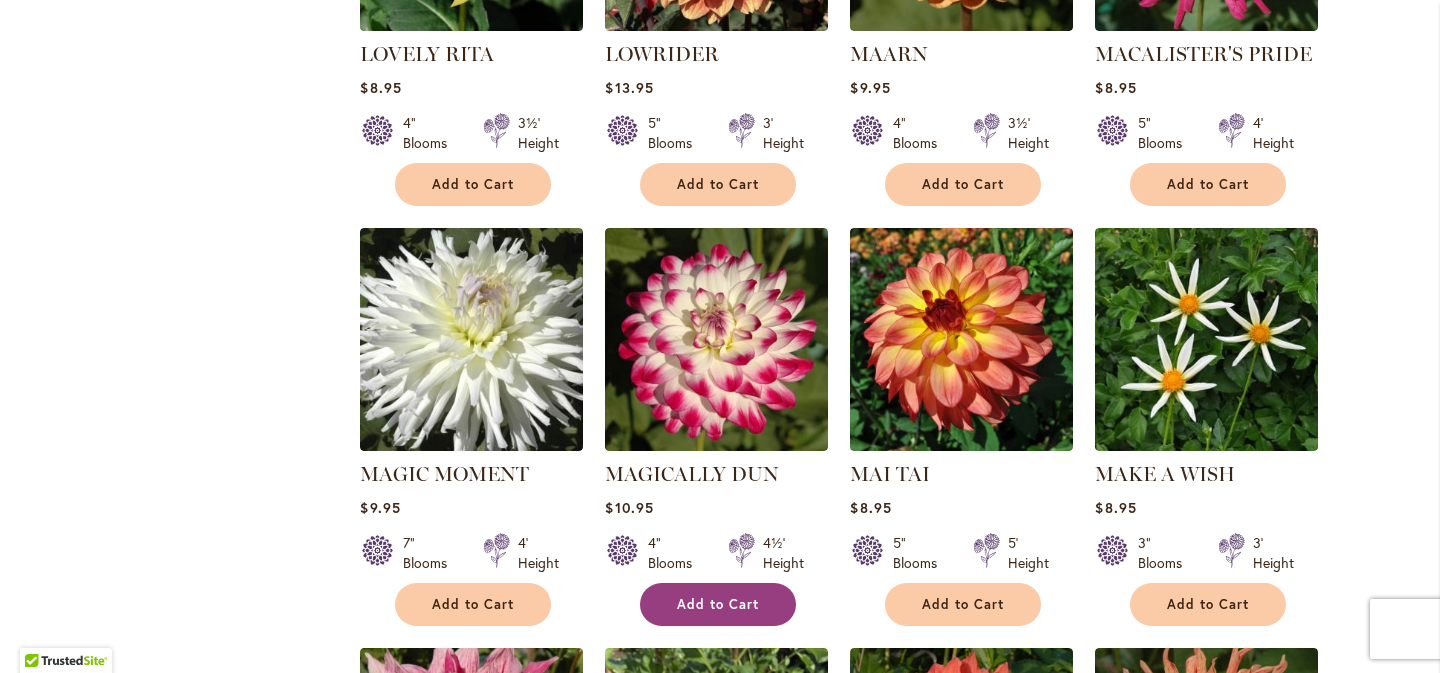 type on "**********" 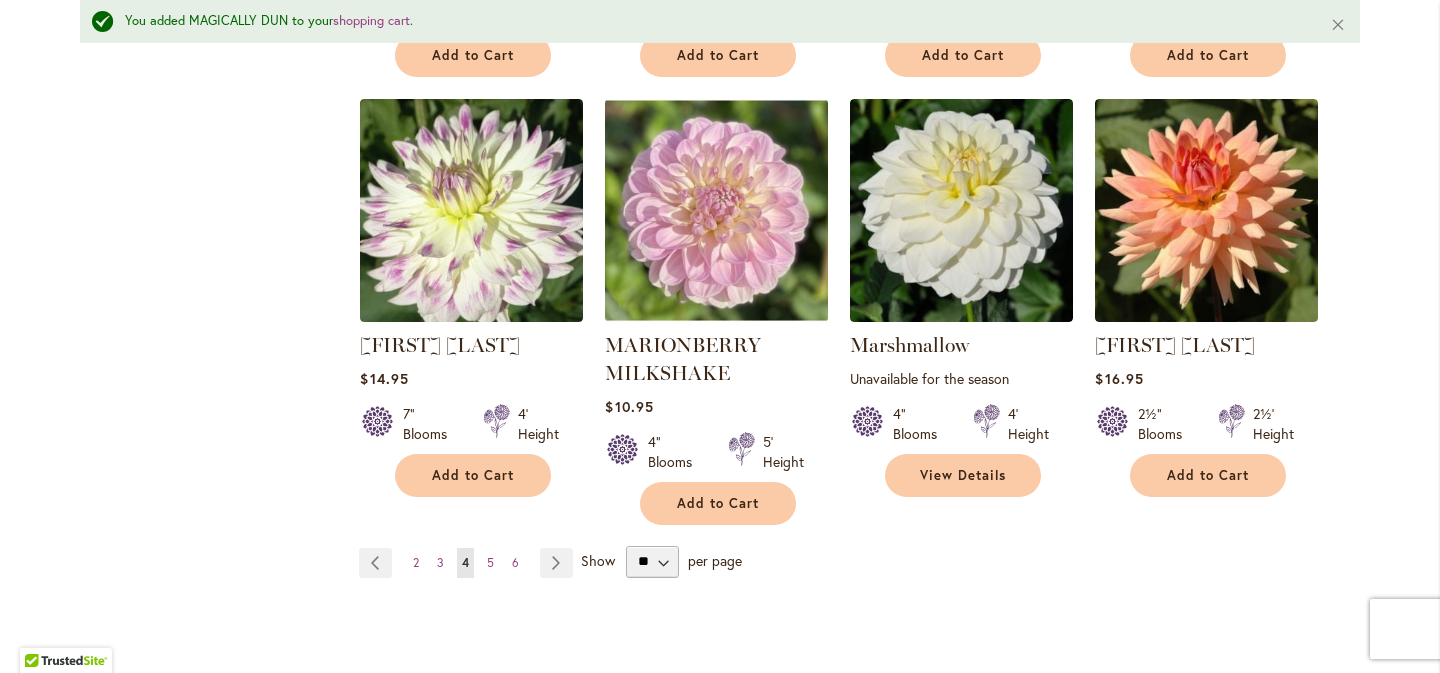 scroll, scrollTop: 6833, scrollLeft: 0, axis: vertical 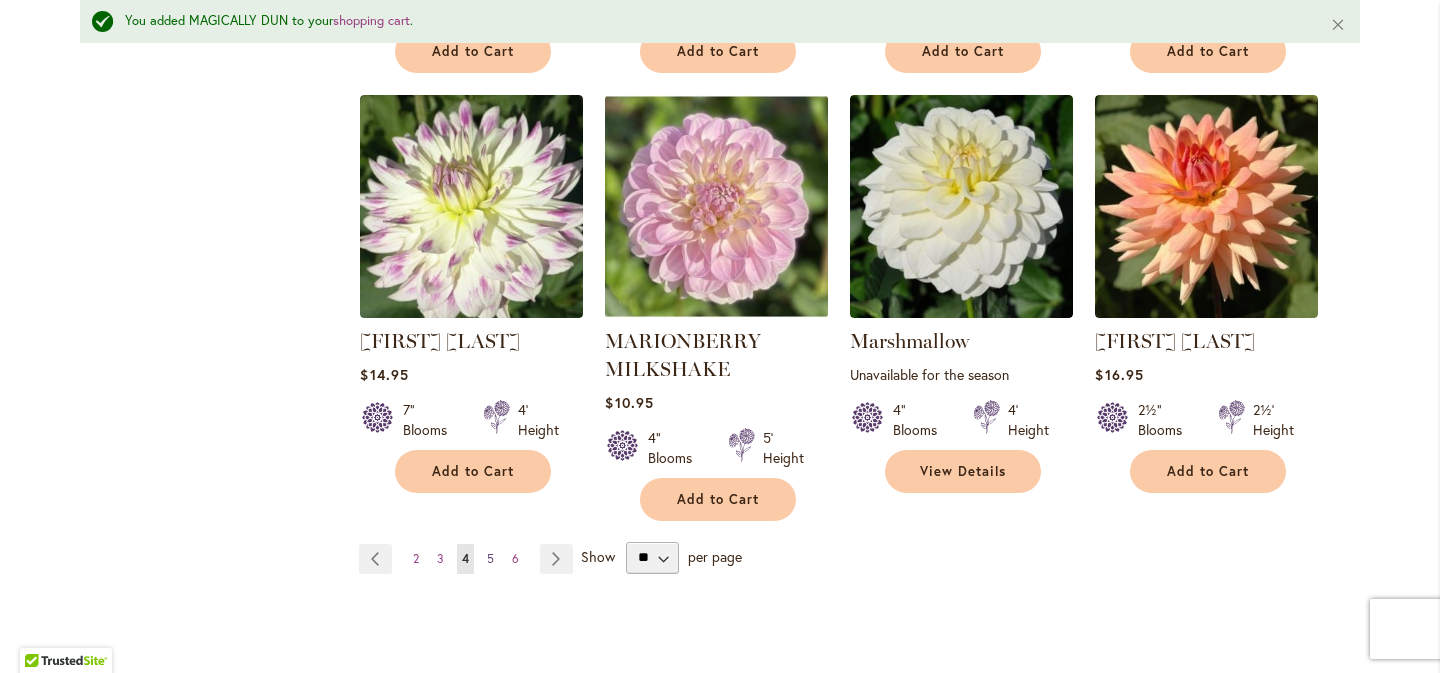 click on "5" at bounding box center (490, 558) 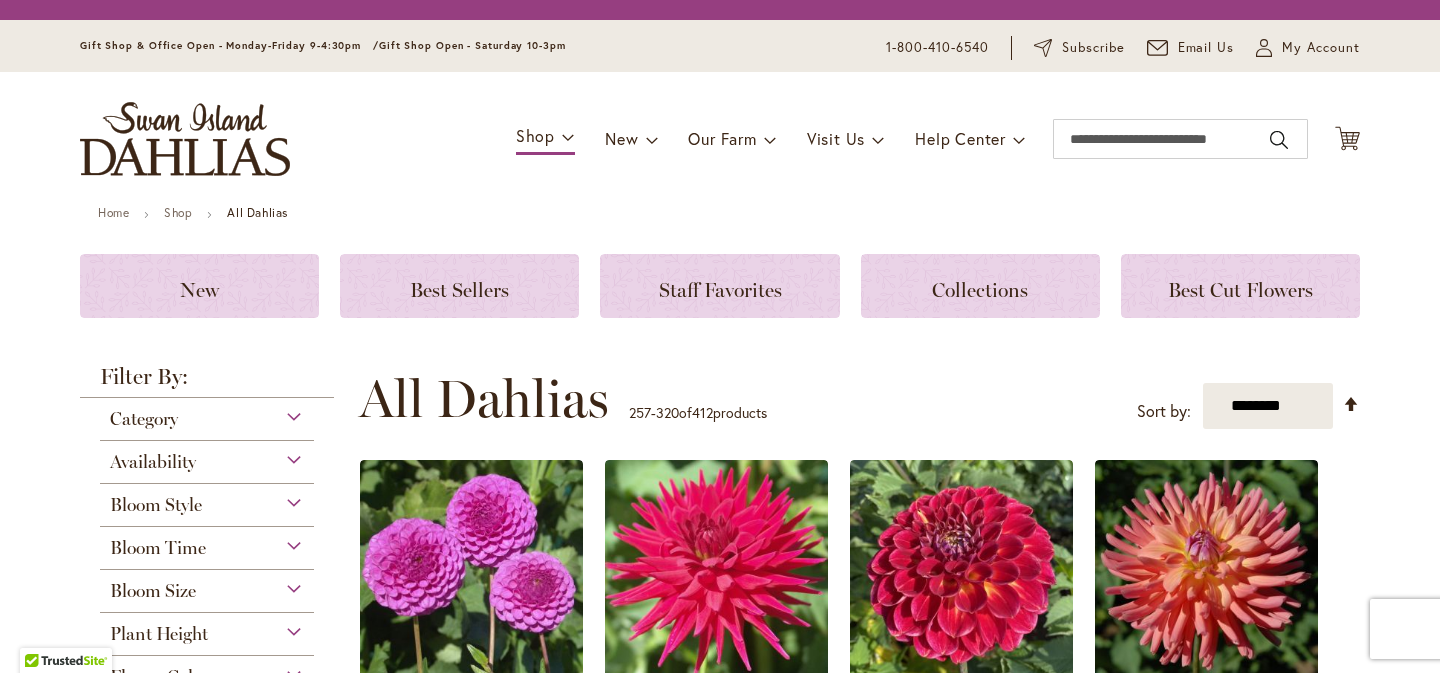 scroll, scrollTop: 0, scrollLeft: 0, axis: both 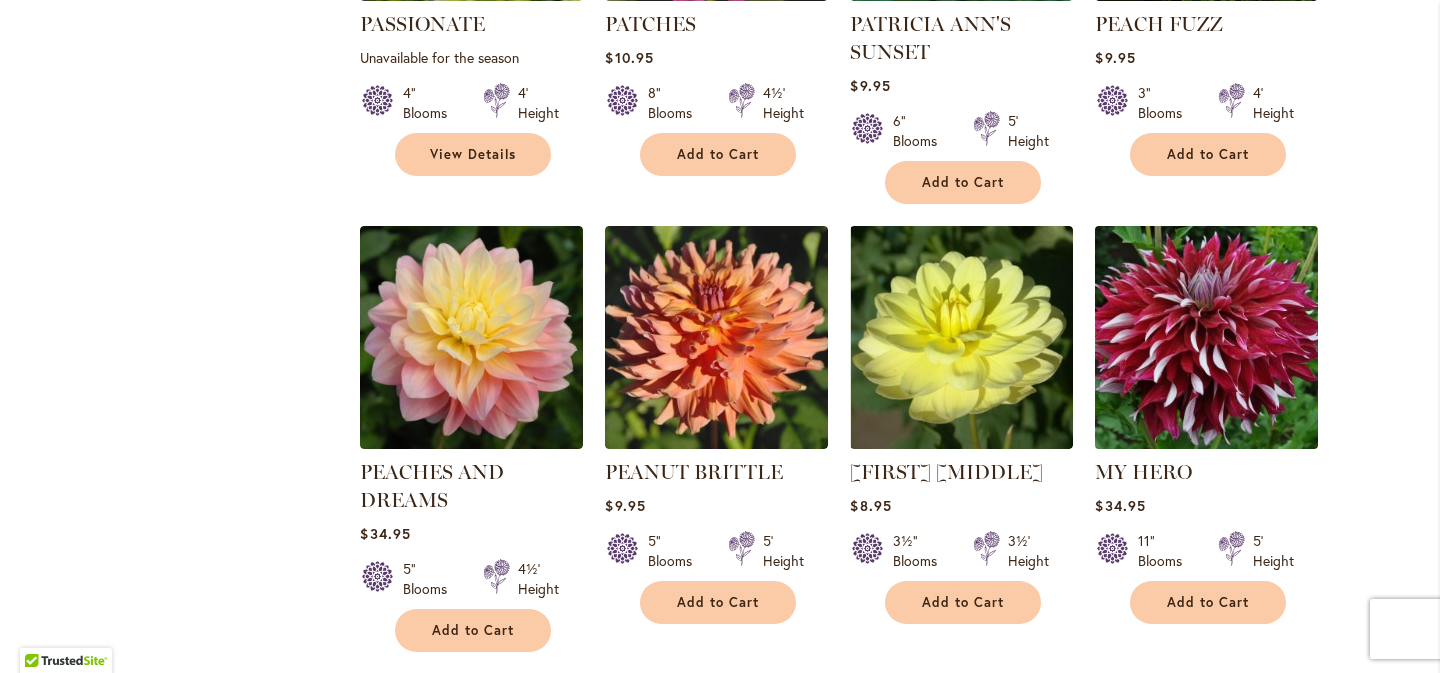 type on "**********" 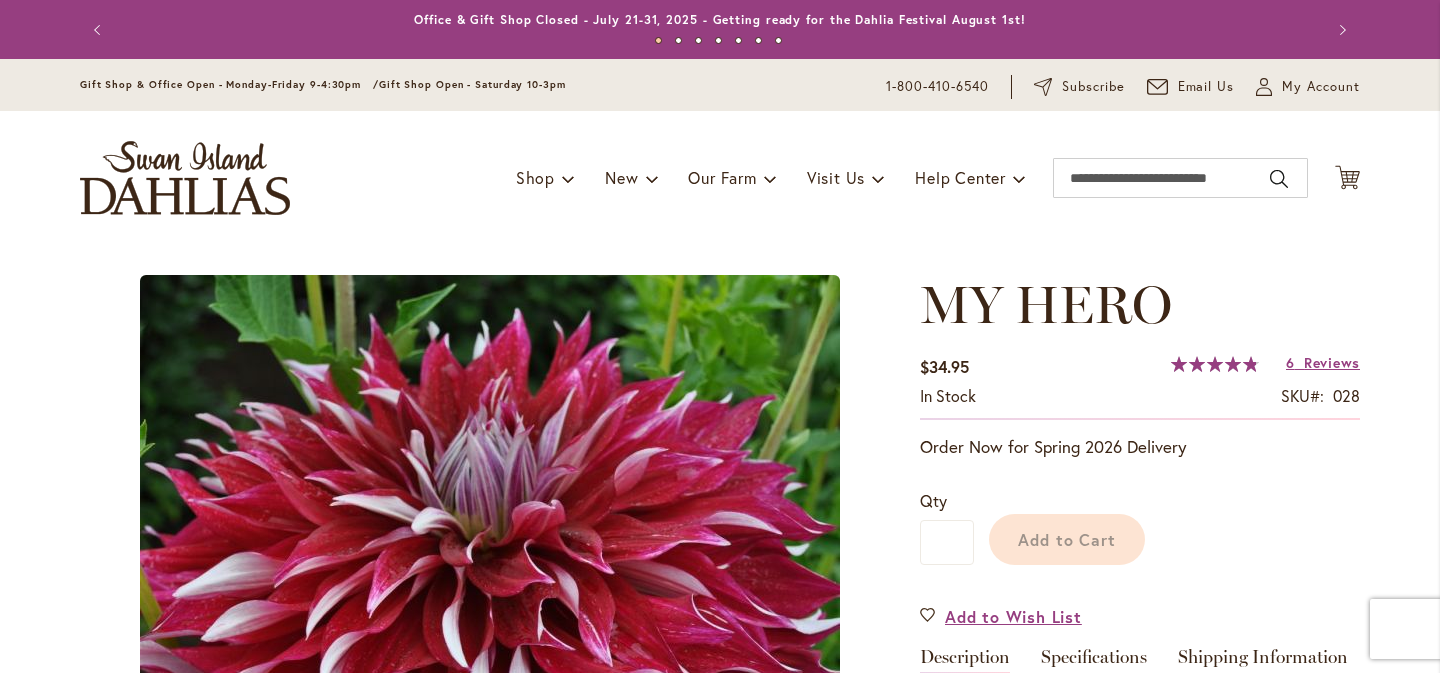 scroll, scrollTop: 0, scrollLeft: 0, axis: both 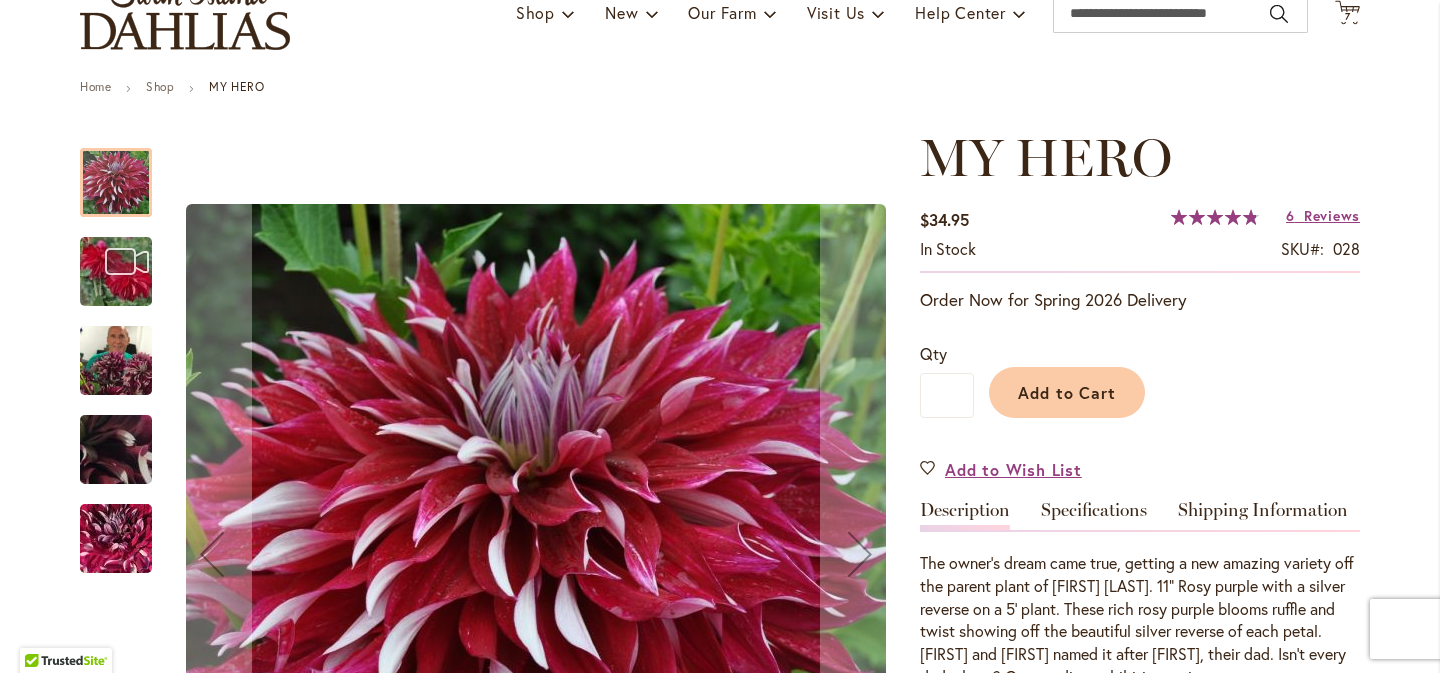 type on "**********" 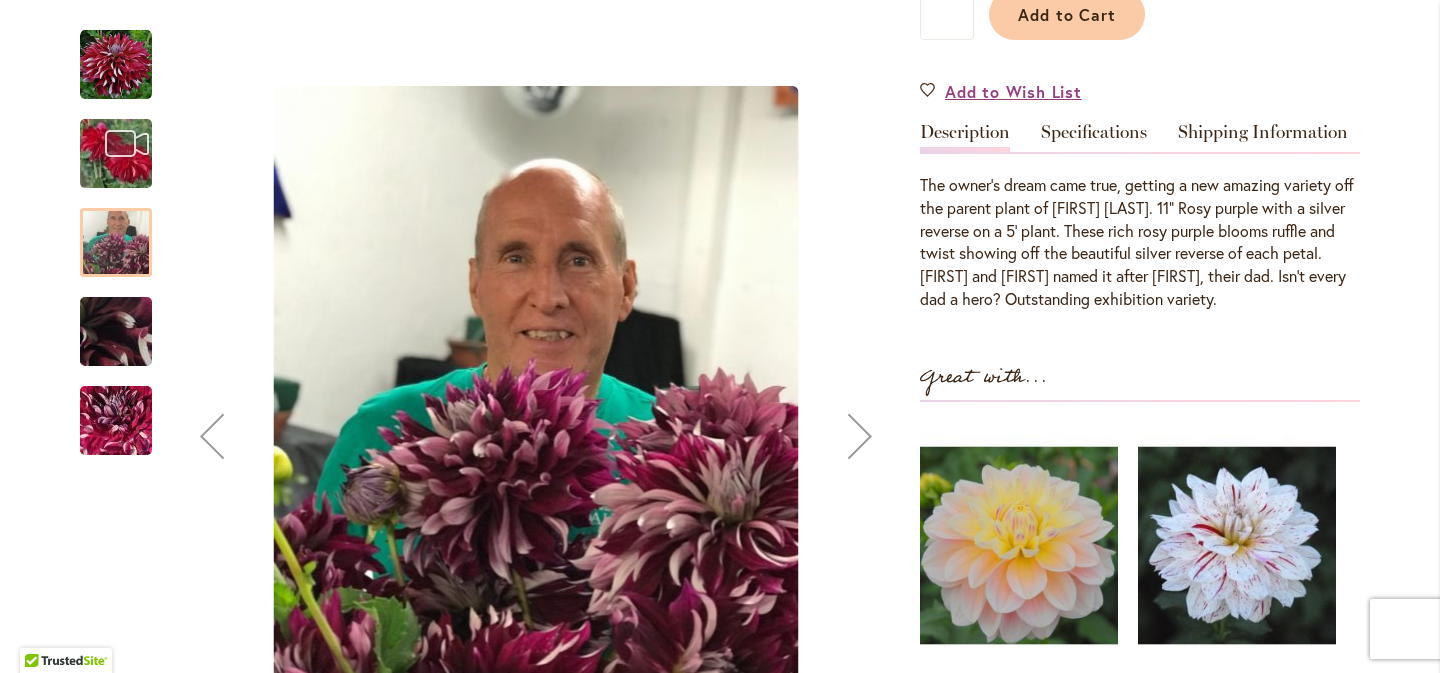 scroll, scrollTop: 545, scrollLeft: 0, axis: vertical 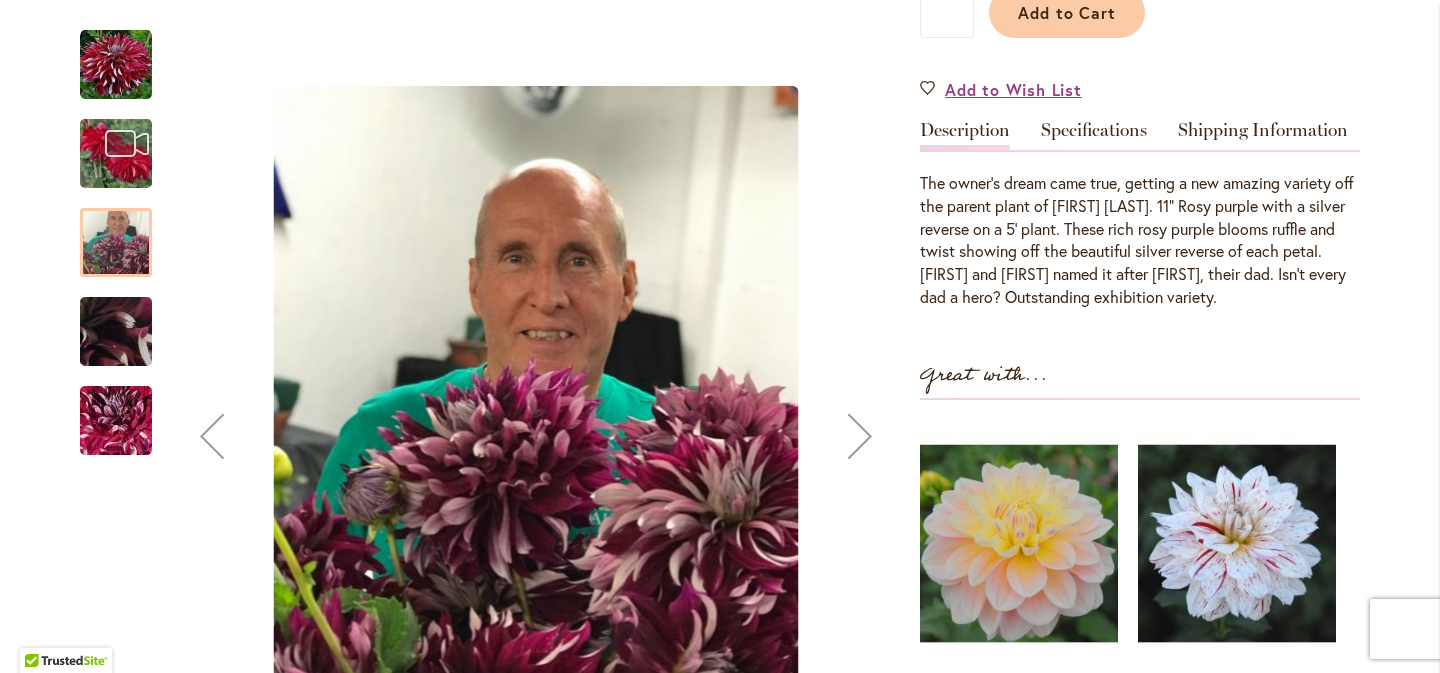 click at bounding box center (116, 332) 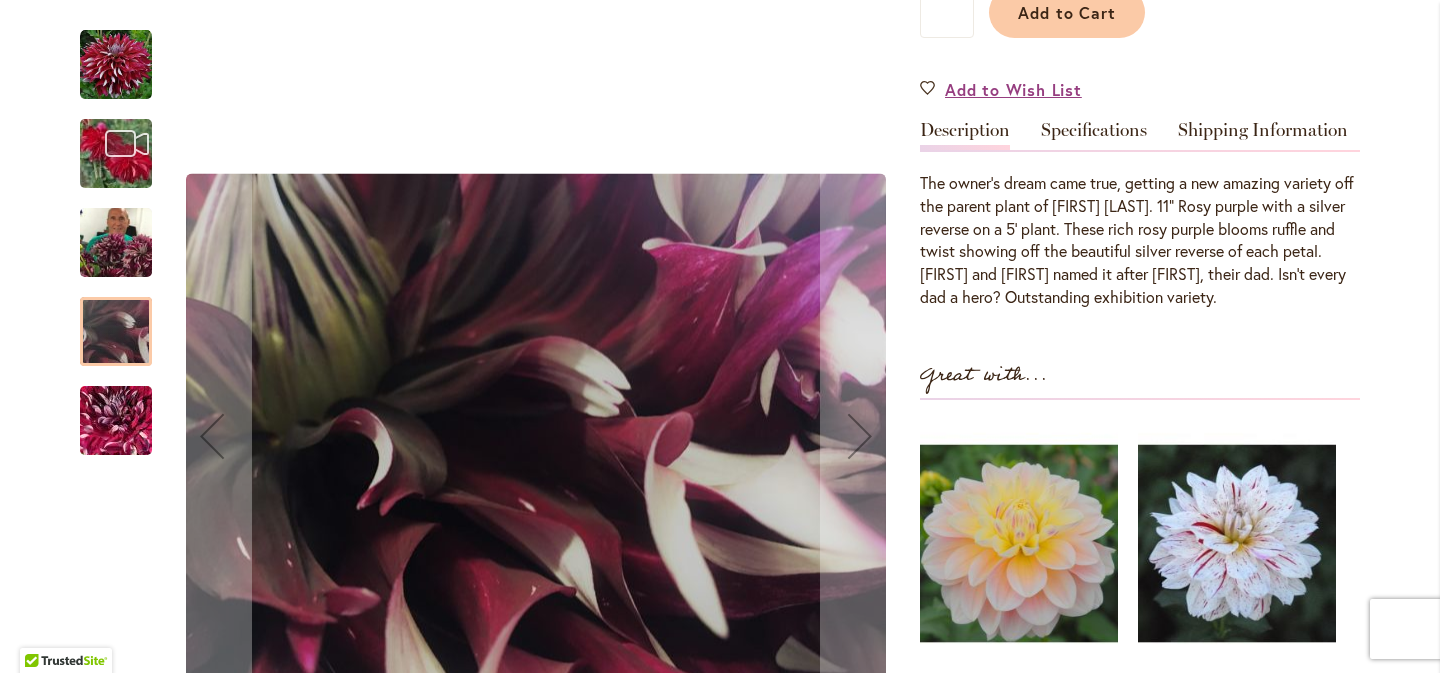 click at bounding box center (116, 421) 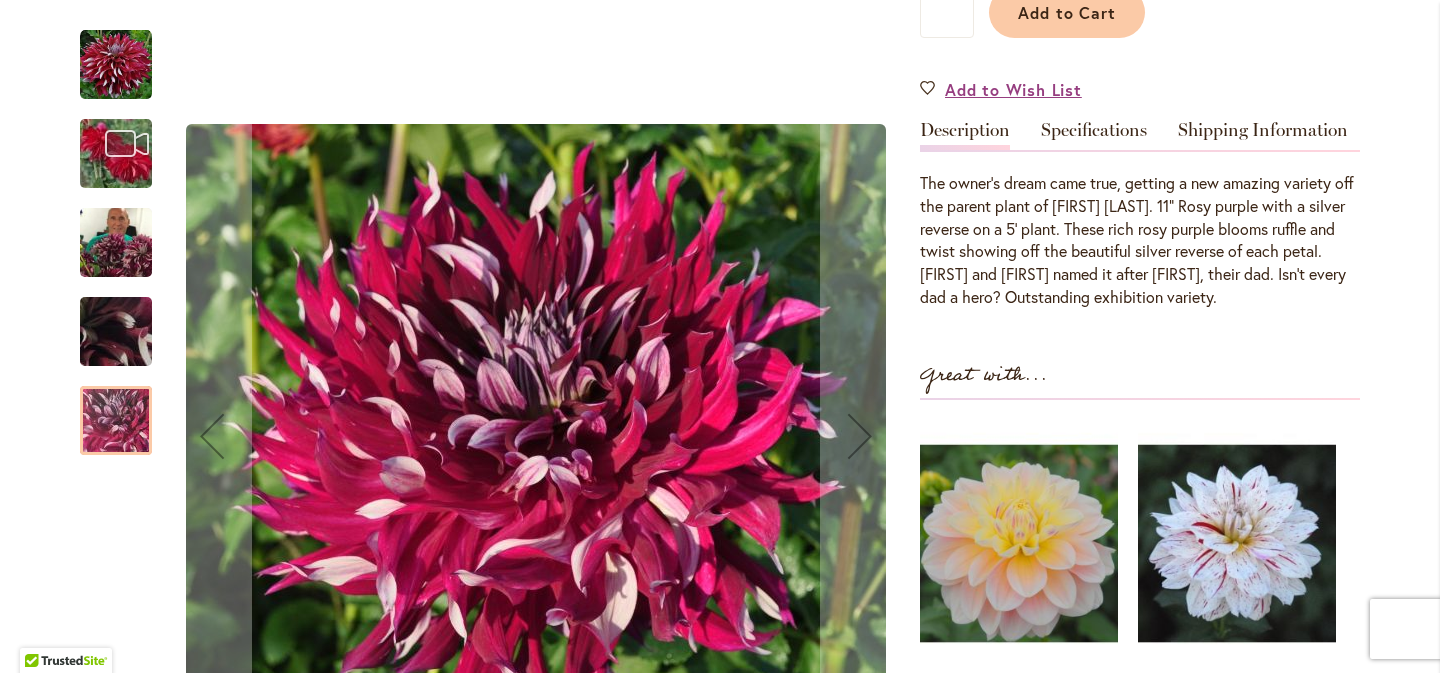 click at bounding box center [126, 143] 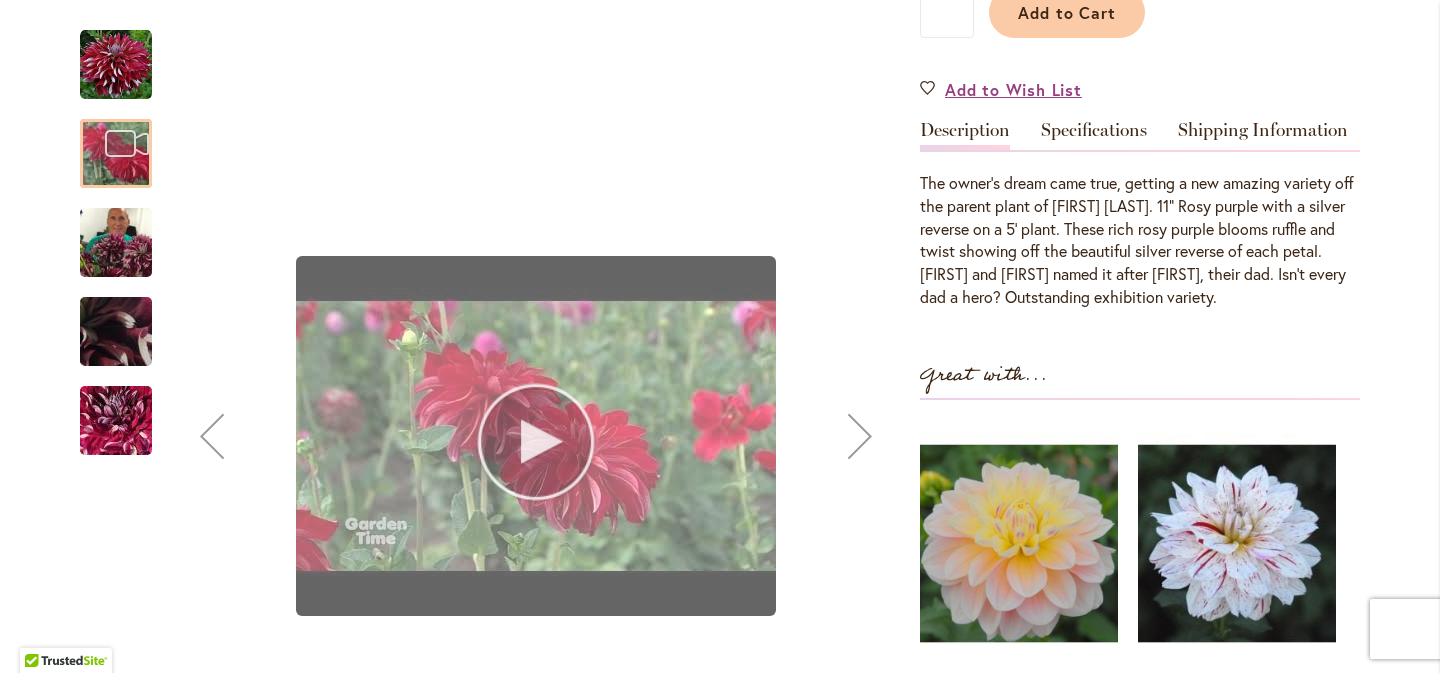 click at bounding box center (536, 436) 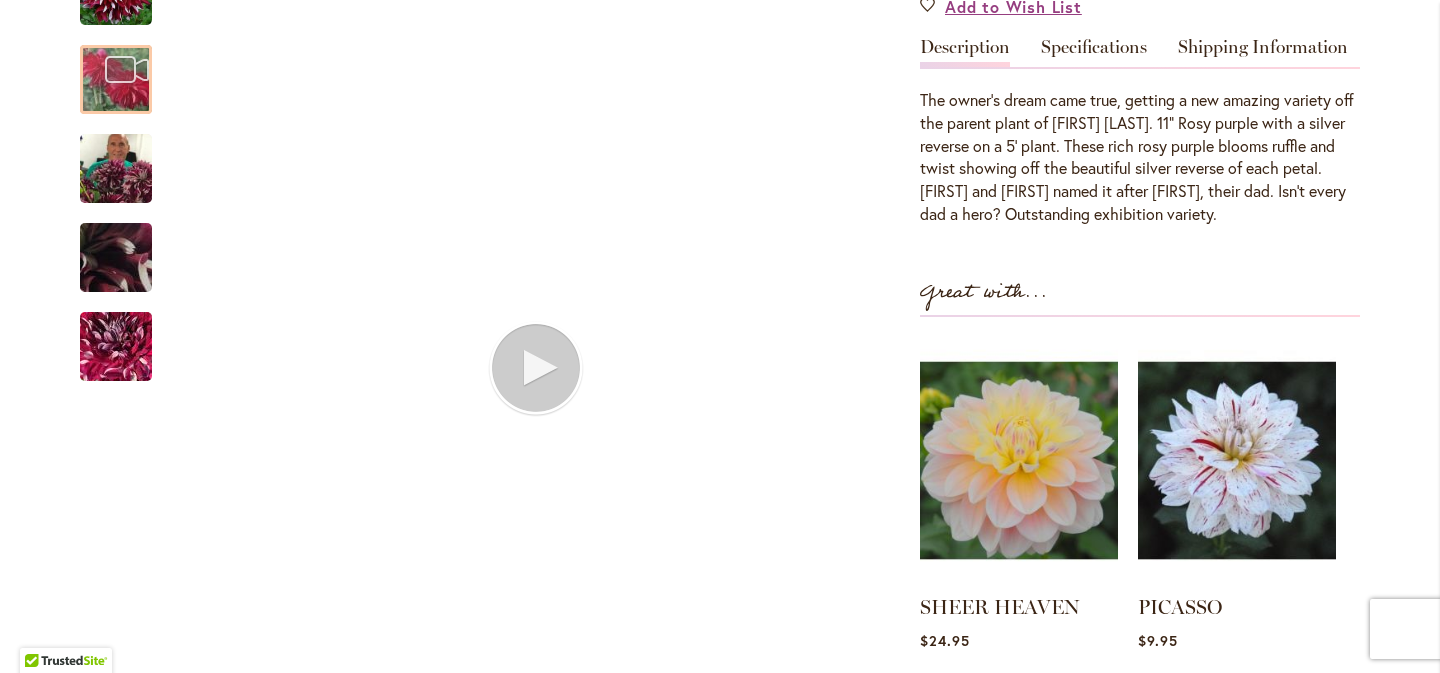 scroll, scrollTop: 639, scrollLeft: 0, axis: vertical 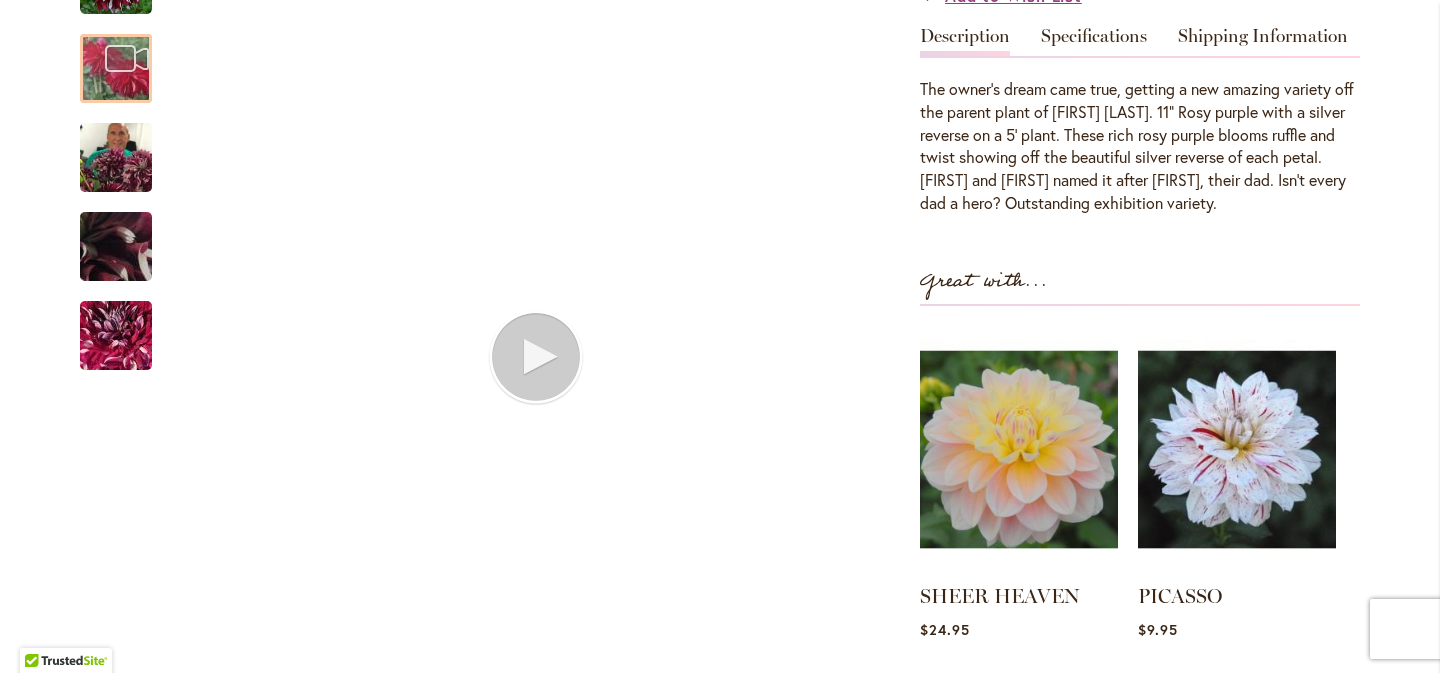 click at bounding box center (116, 157) 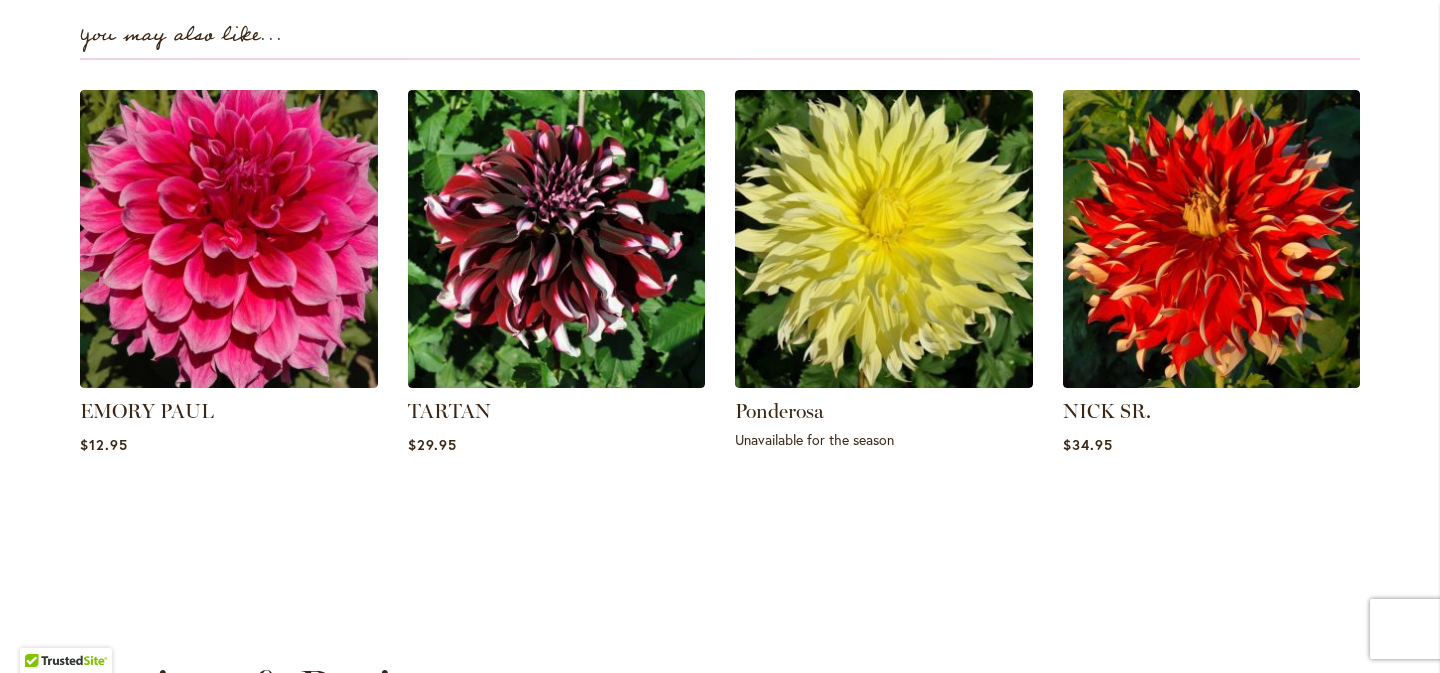 scroll, scrollTop: 1467, scrollLeft: 0, axis: vertical 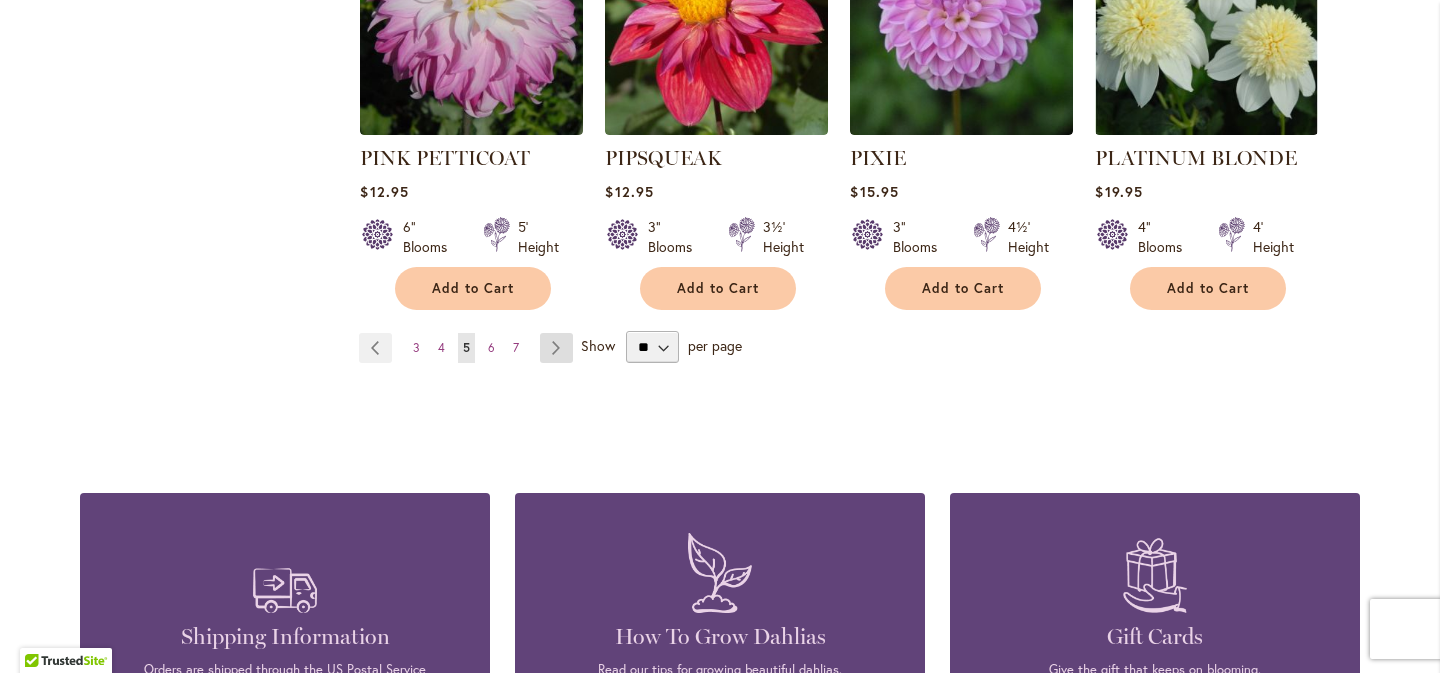 type on "**********" 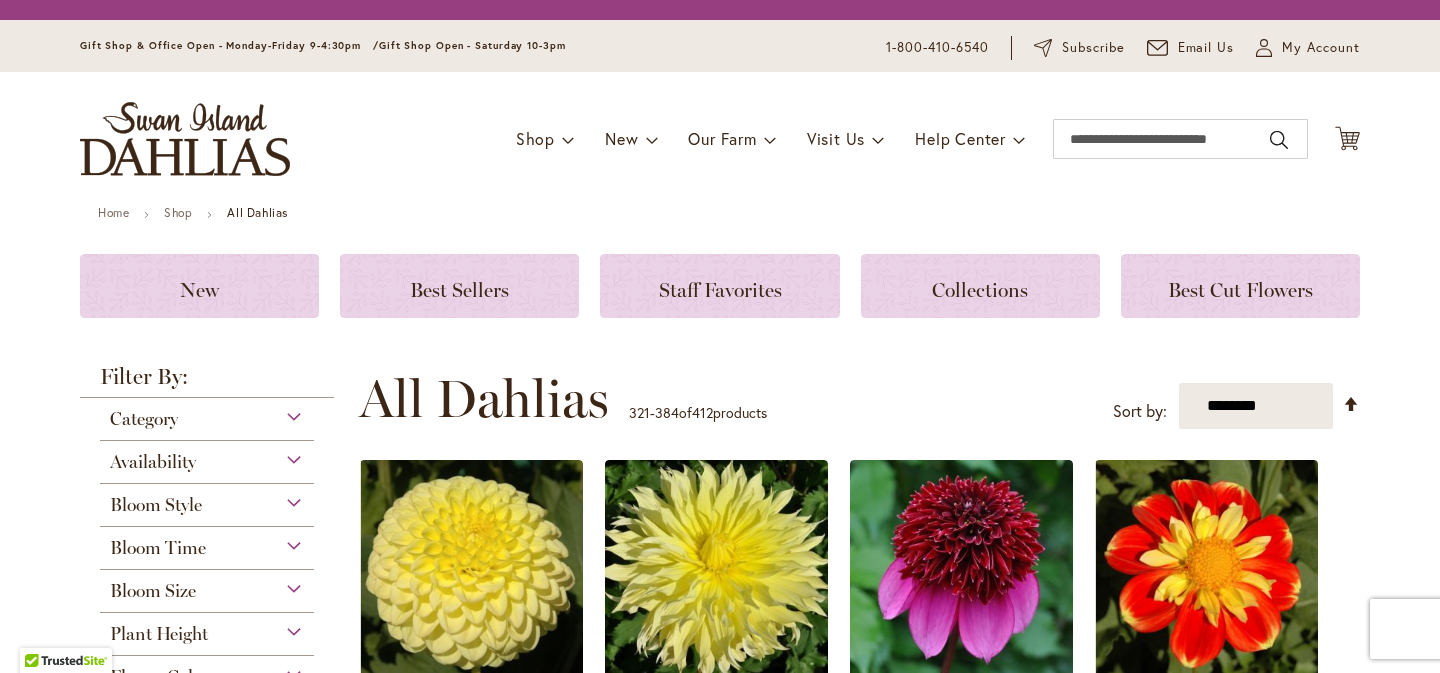 scroll, scrollTop: 0, scrollLeft: 0, axis: both 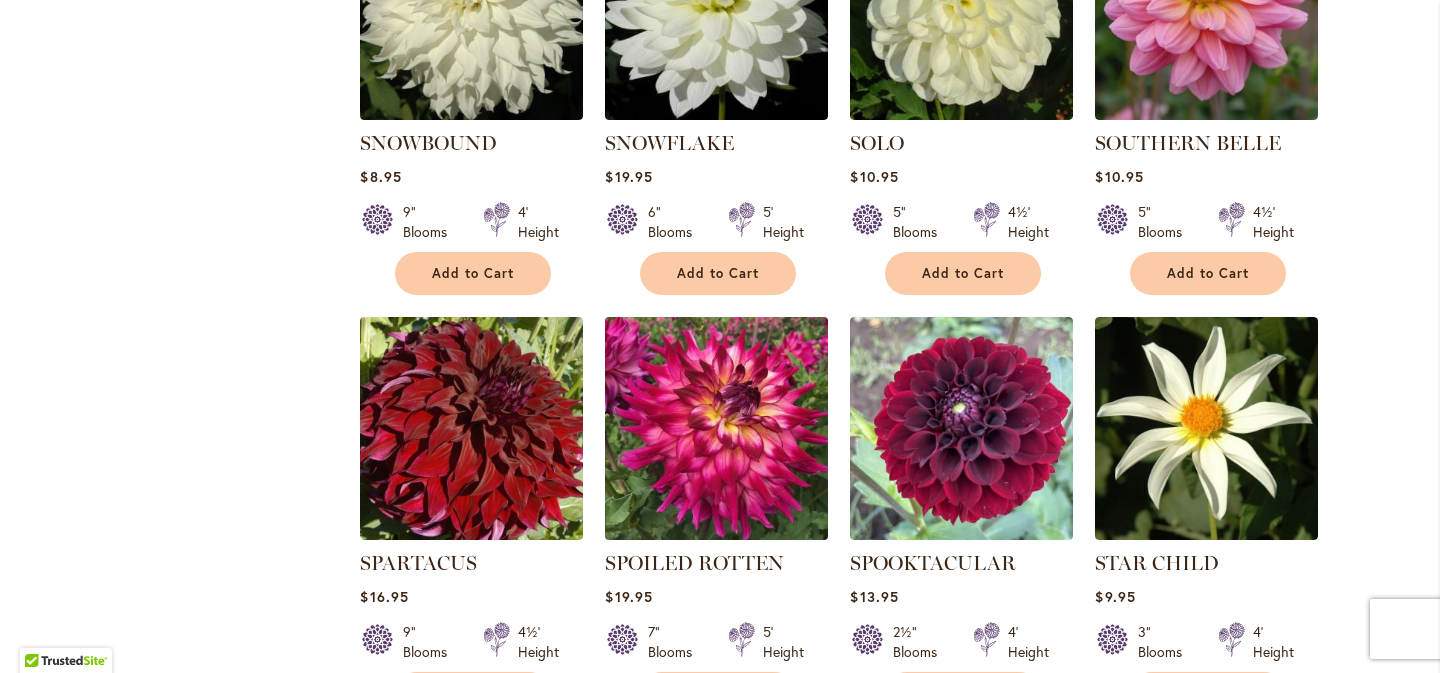 type on "**********" 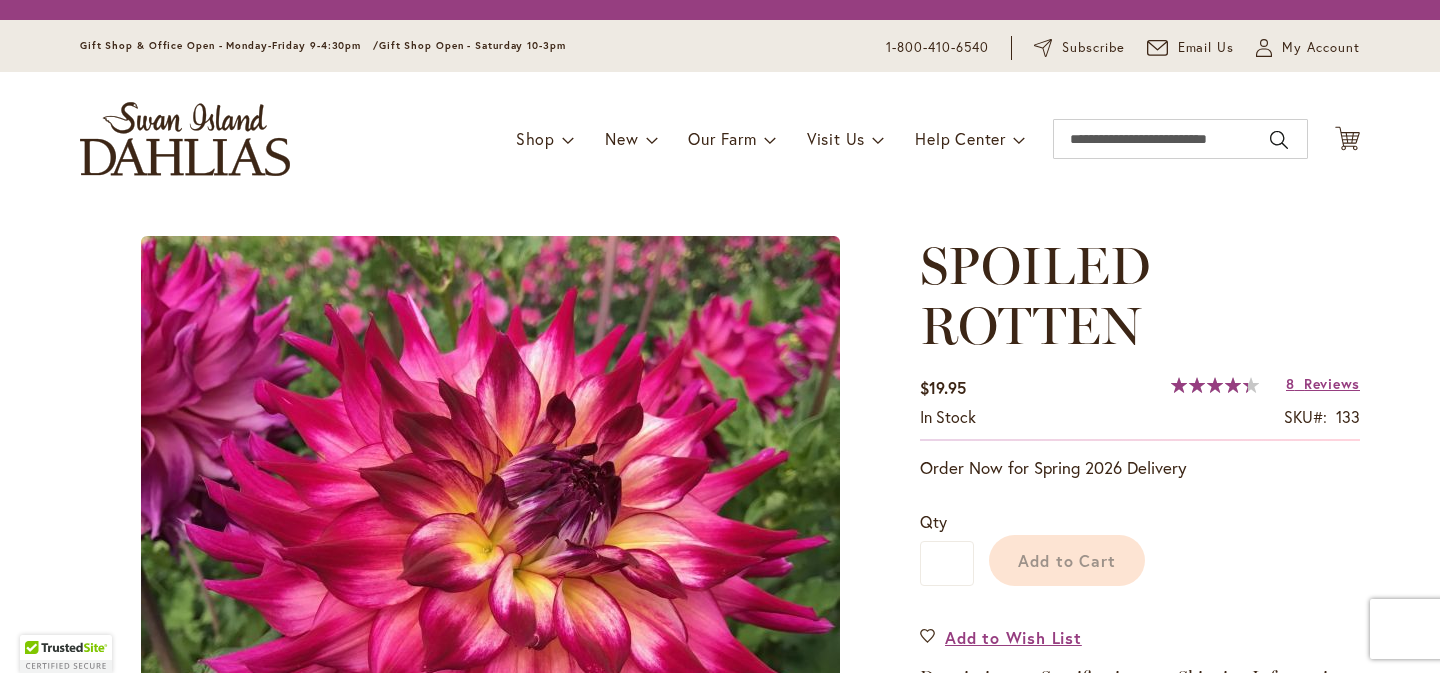 scroll, scrollTop: 0, scrollLeft: 0, axis: both 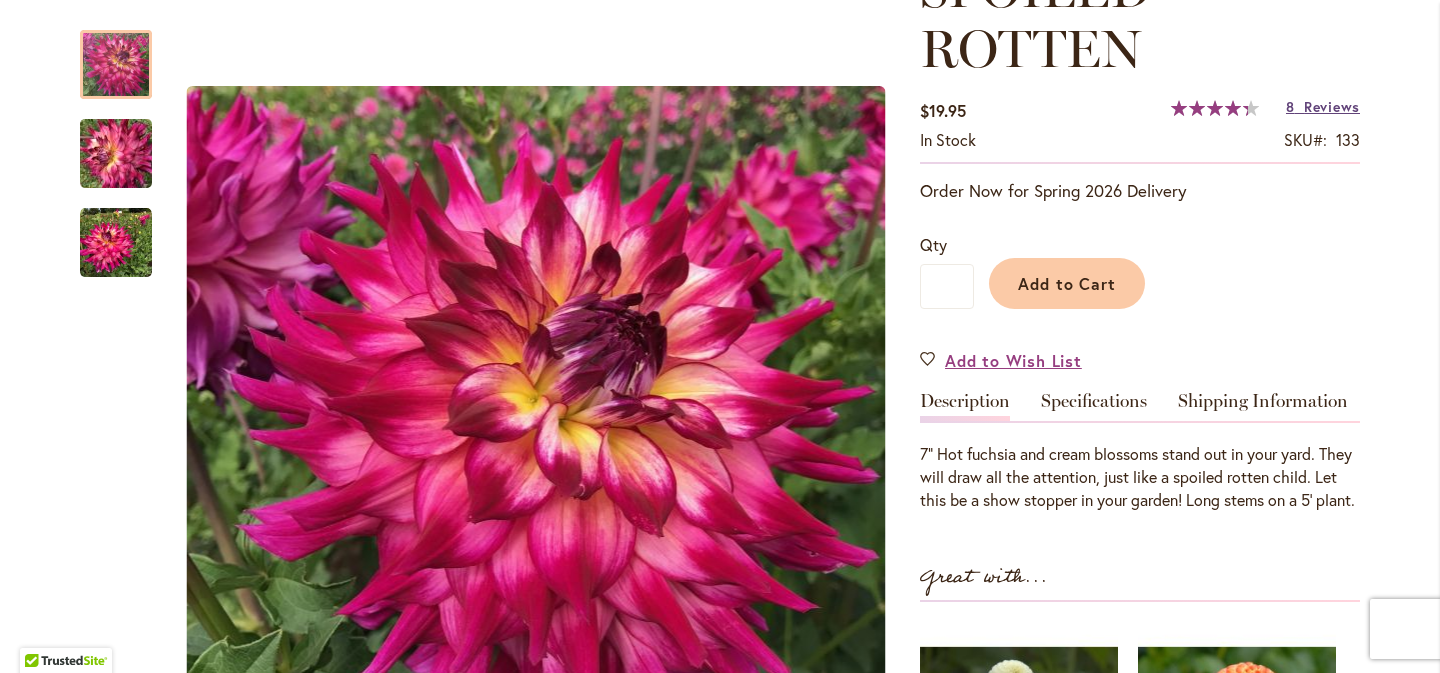type on "**********" 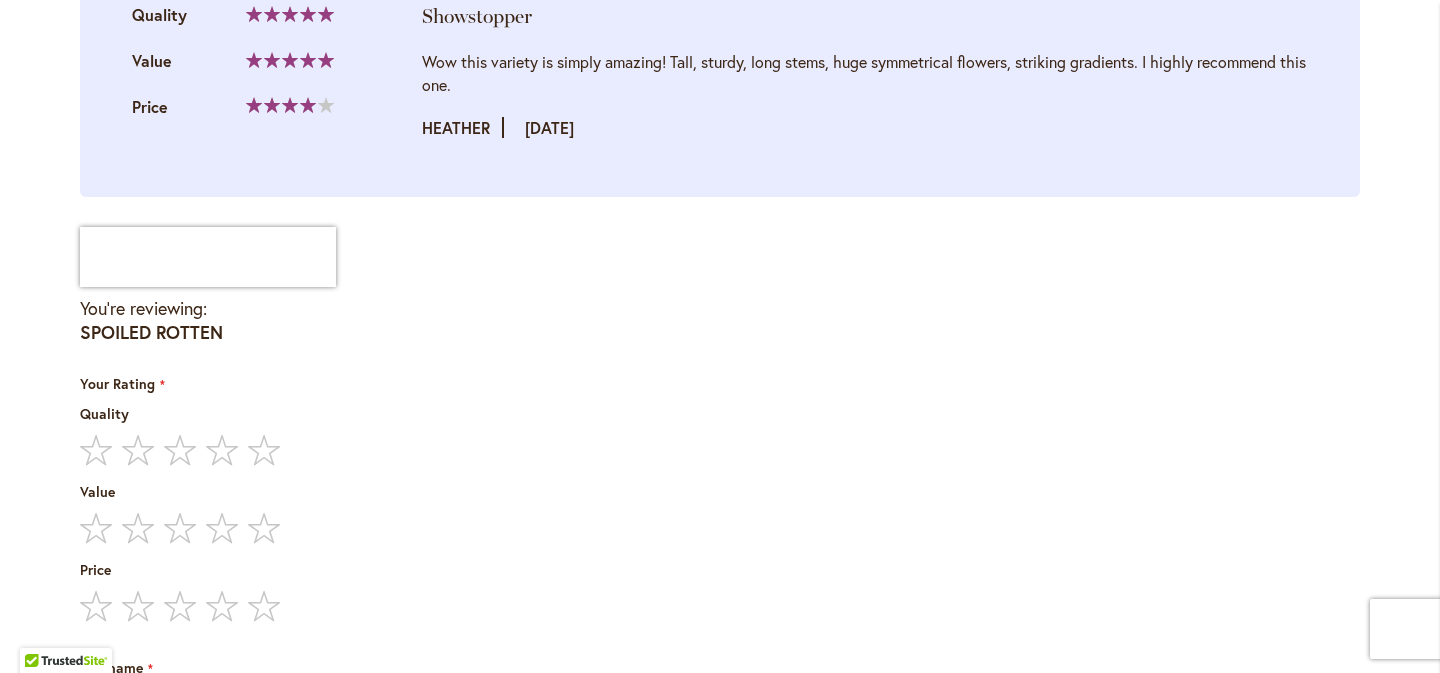 scroll, scrollTop: 4353, scrollLeft: 0, axis: vertical 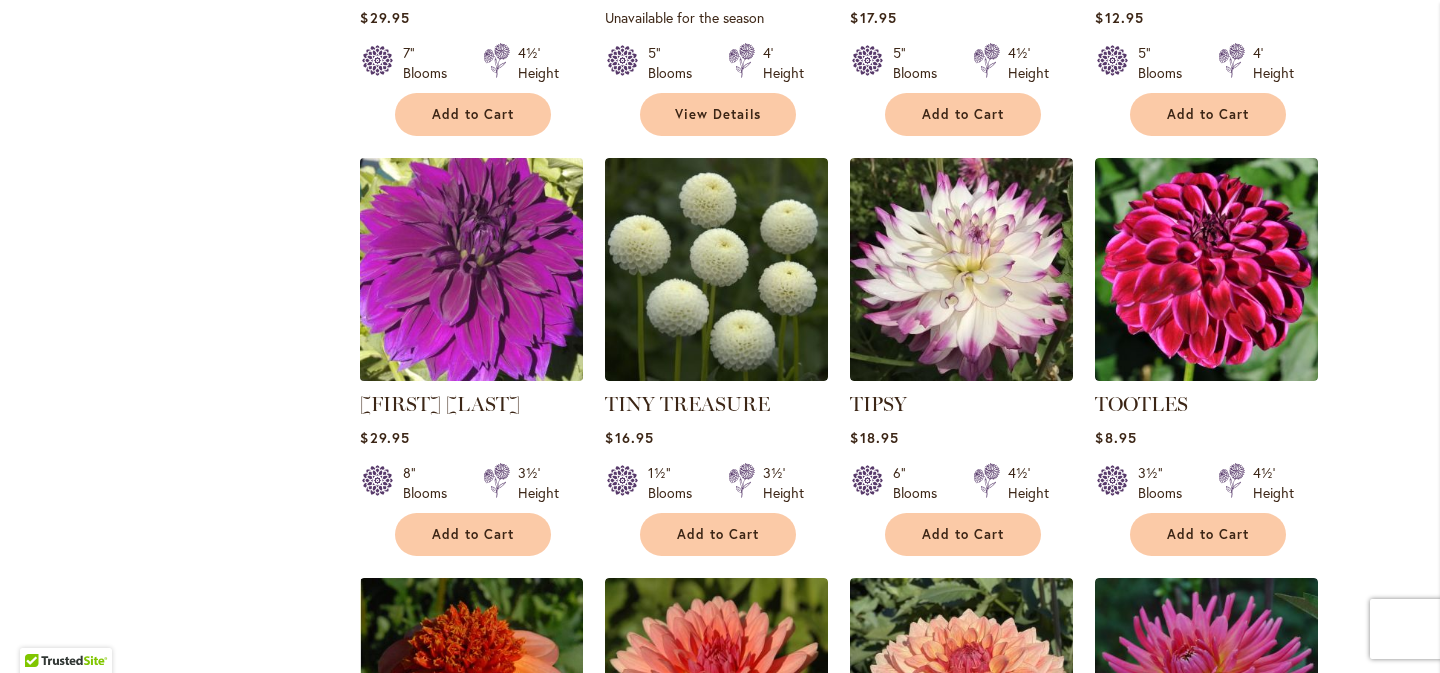 type on "**********" 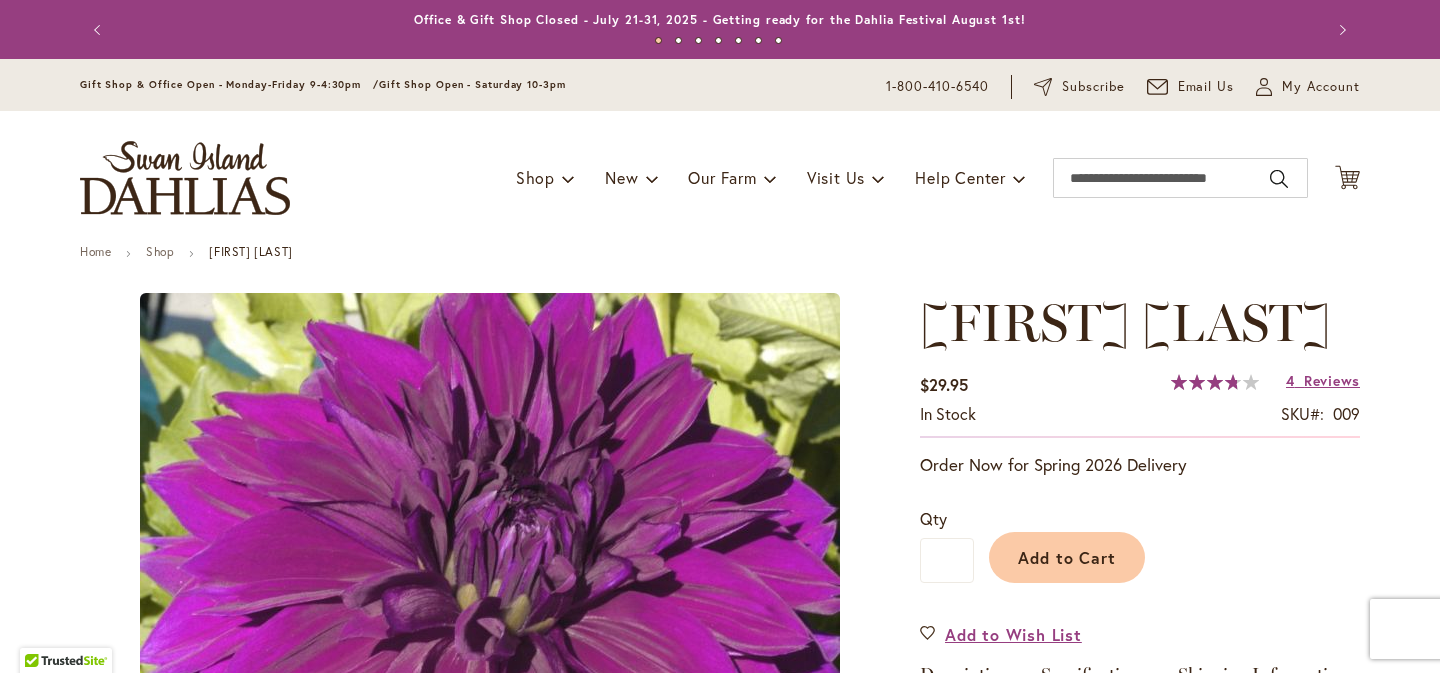 scroll, scrollTop: 0, scrollLeft: 0, axis: both 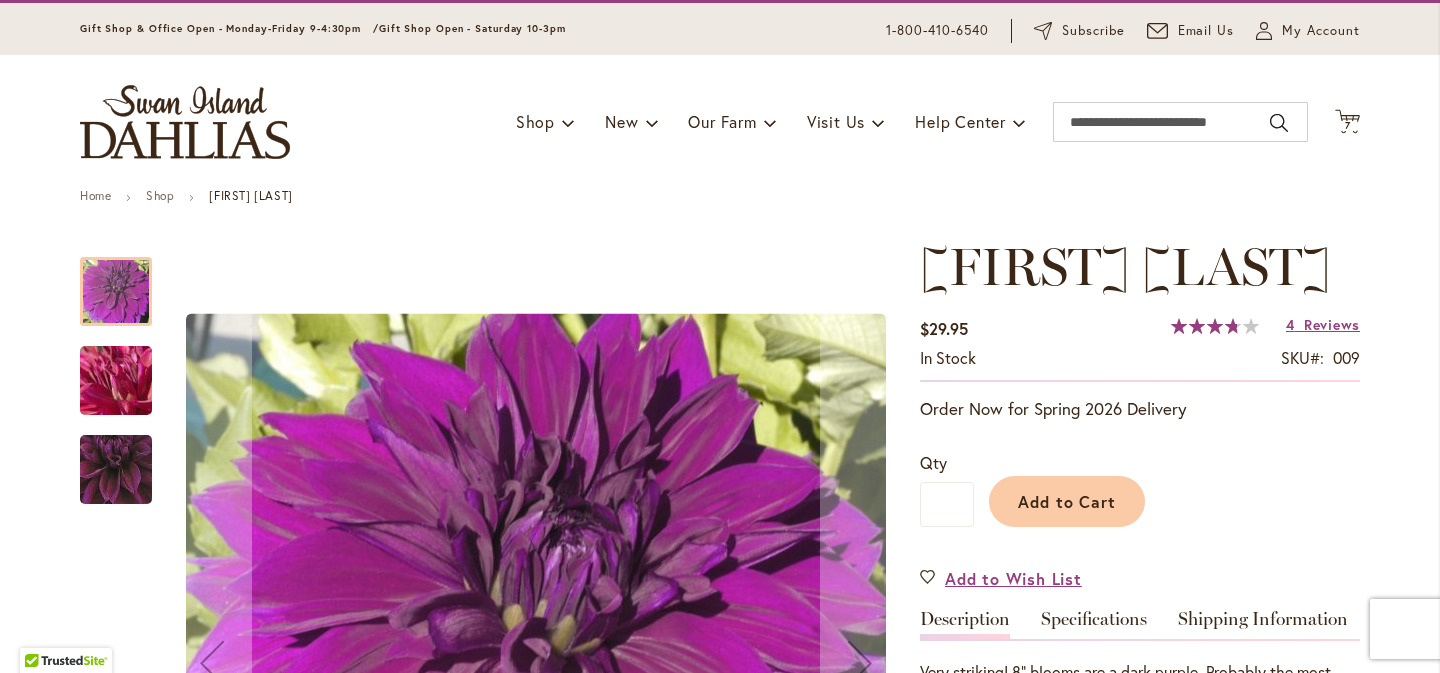 type on "**********" 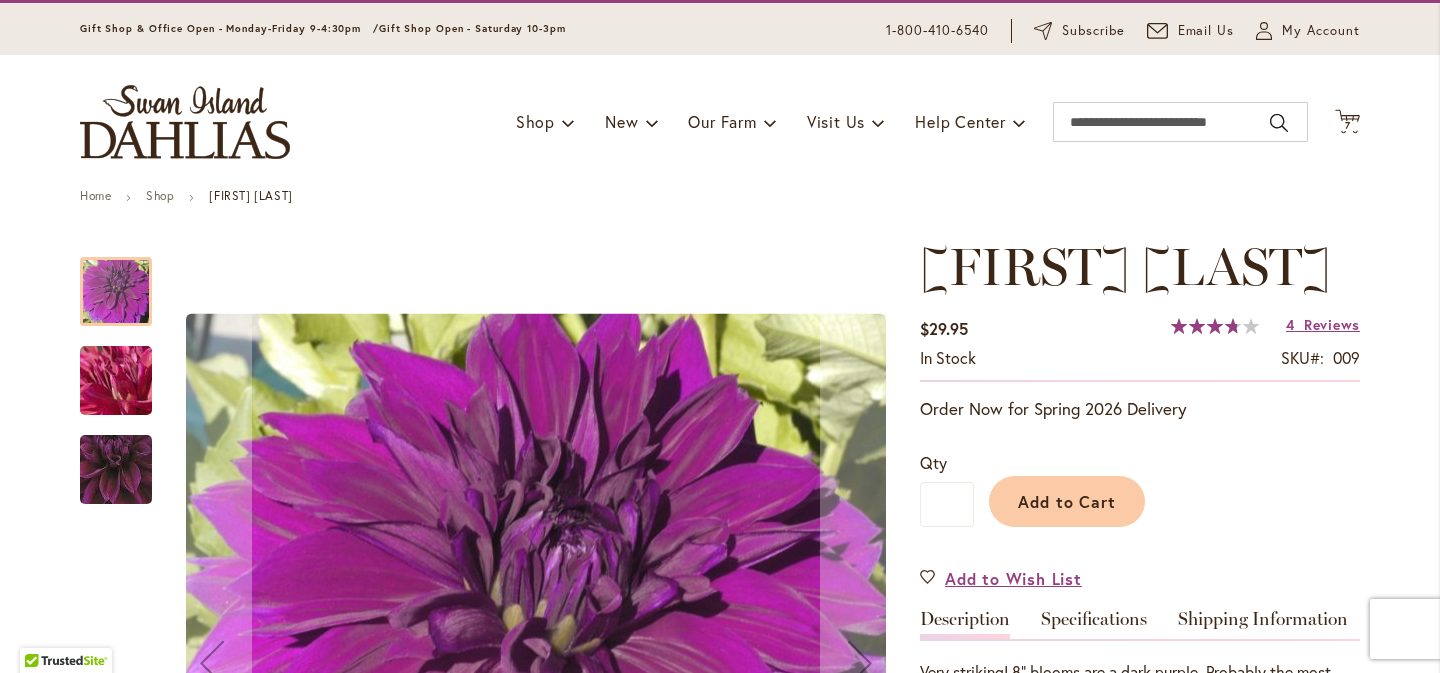 click at bounding box center (116, 381) 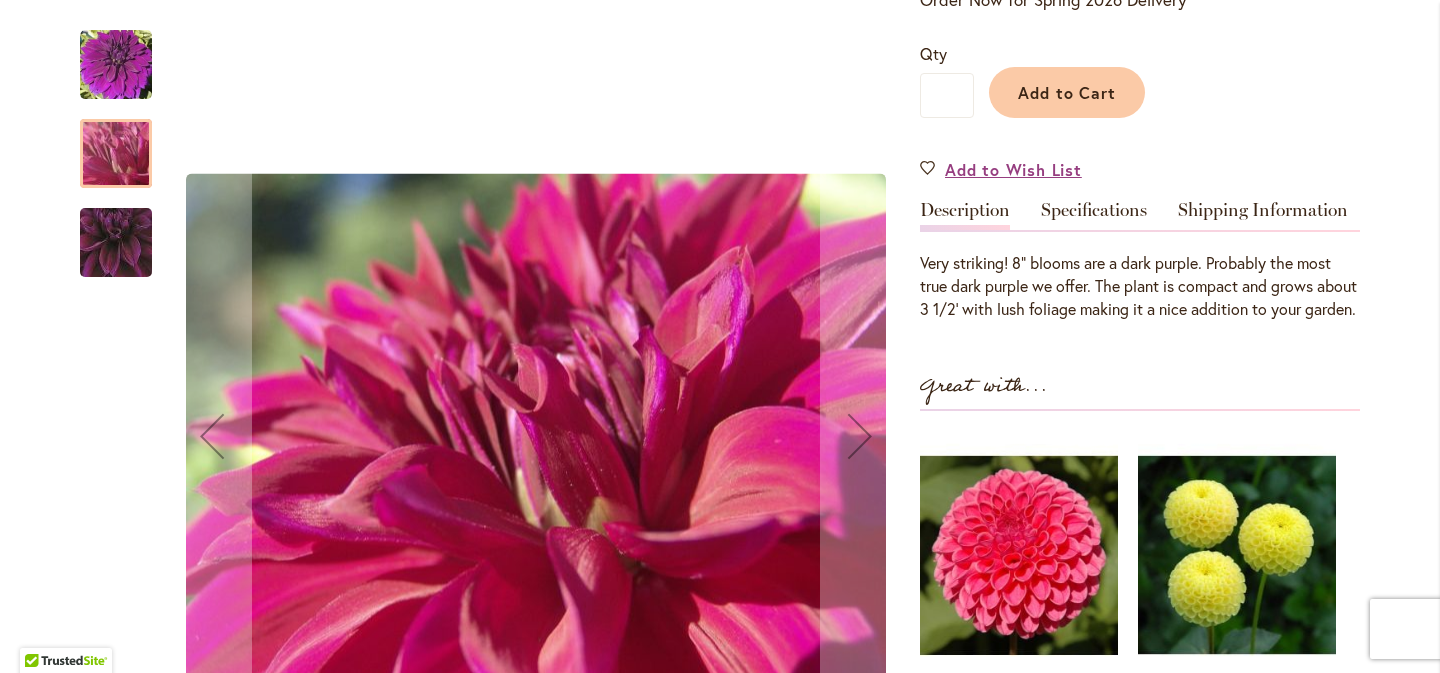 scroll, scrollTop: 495, scrollLeft: 0, axis: vertical 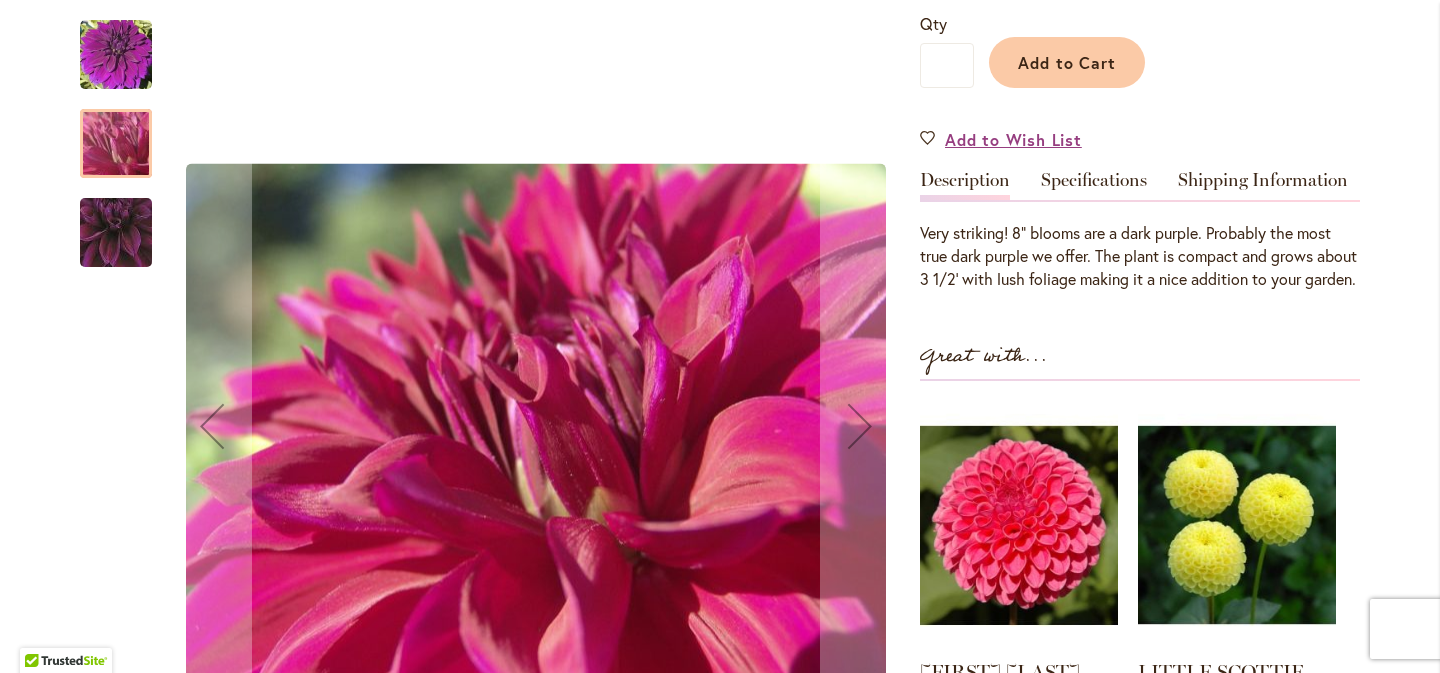 click at bounding box center [116, 233] 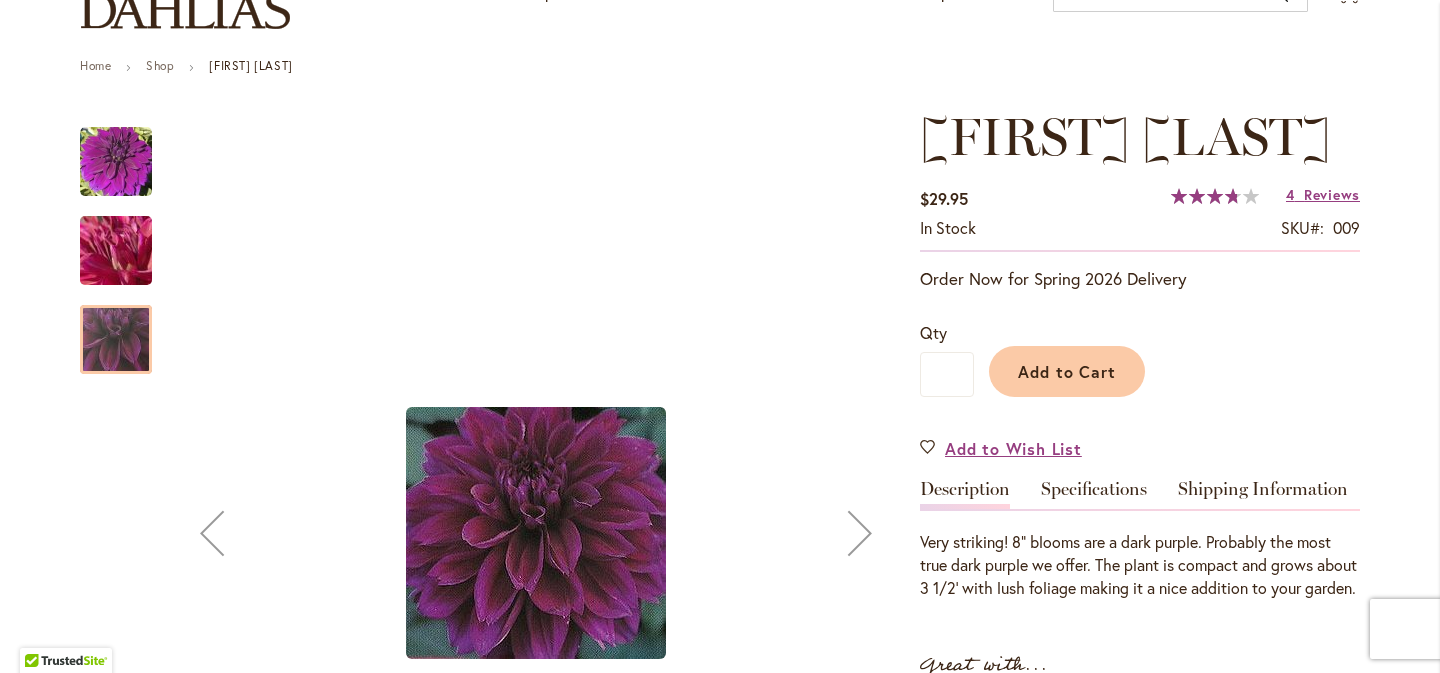 scroll, scrollTop: 0, scrollLeft: 0, axis: both 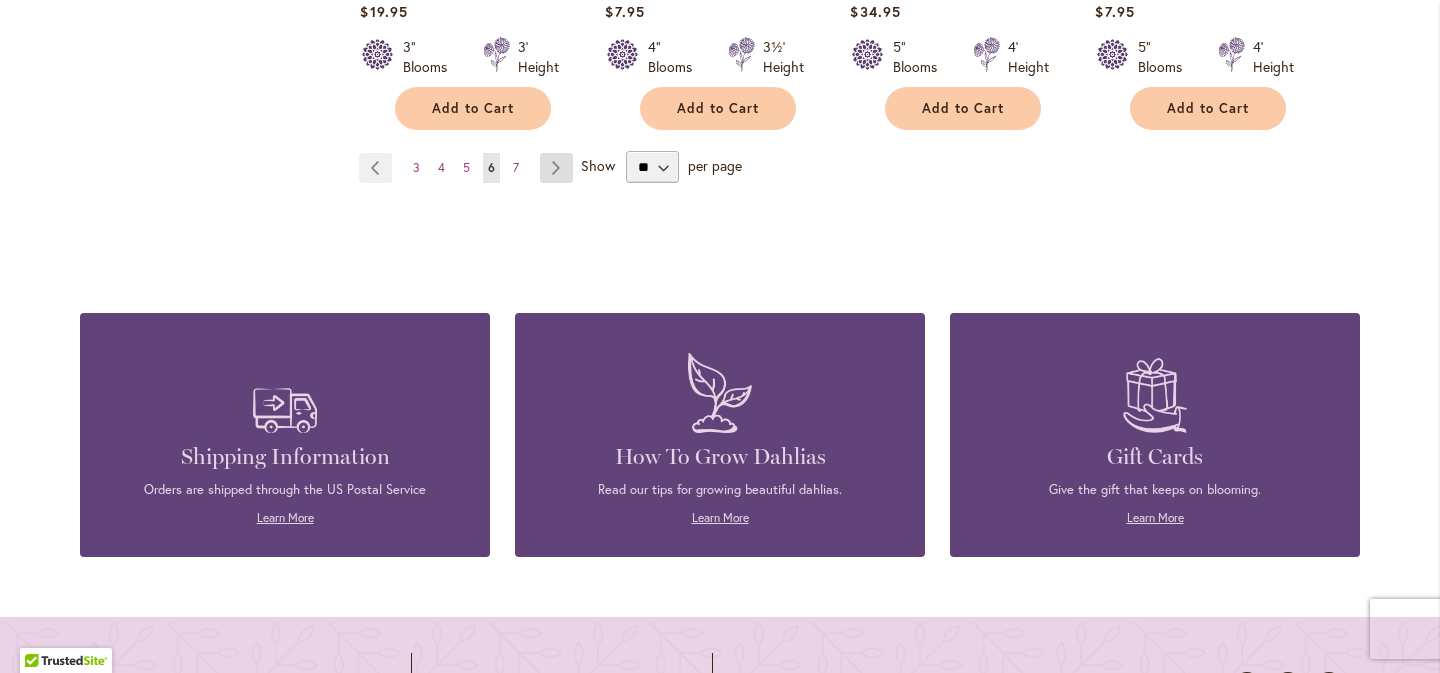 type on "**********" 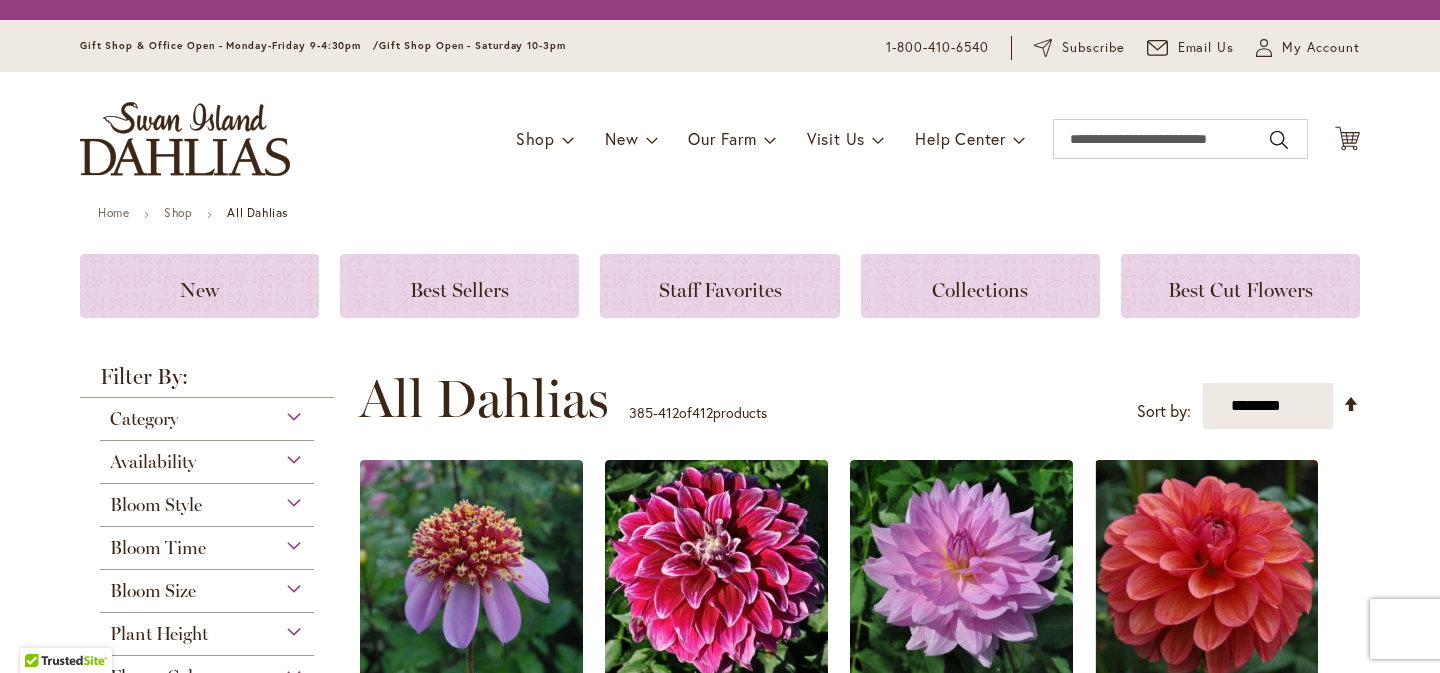 scroll, scrollTop: 0, scrollLeft: 0, axis: both 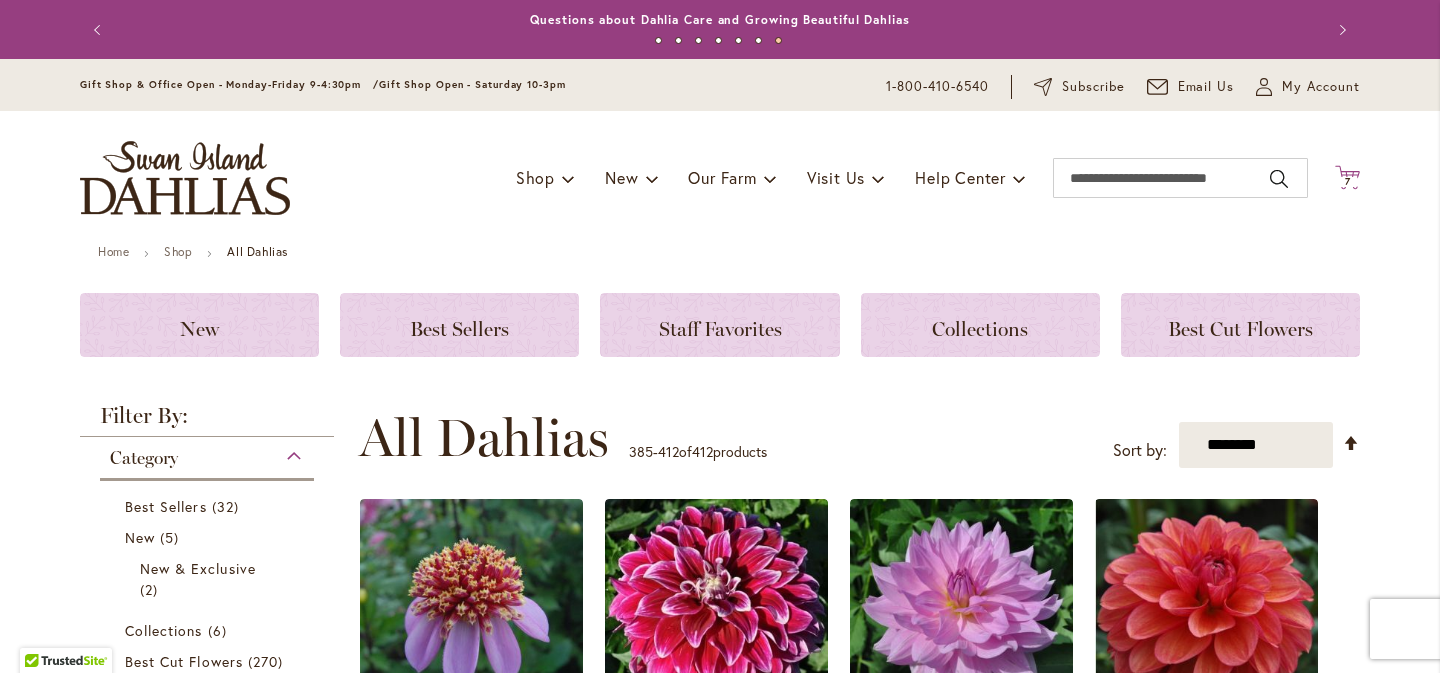 type on "**********" 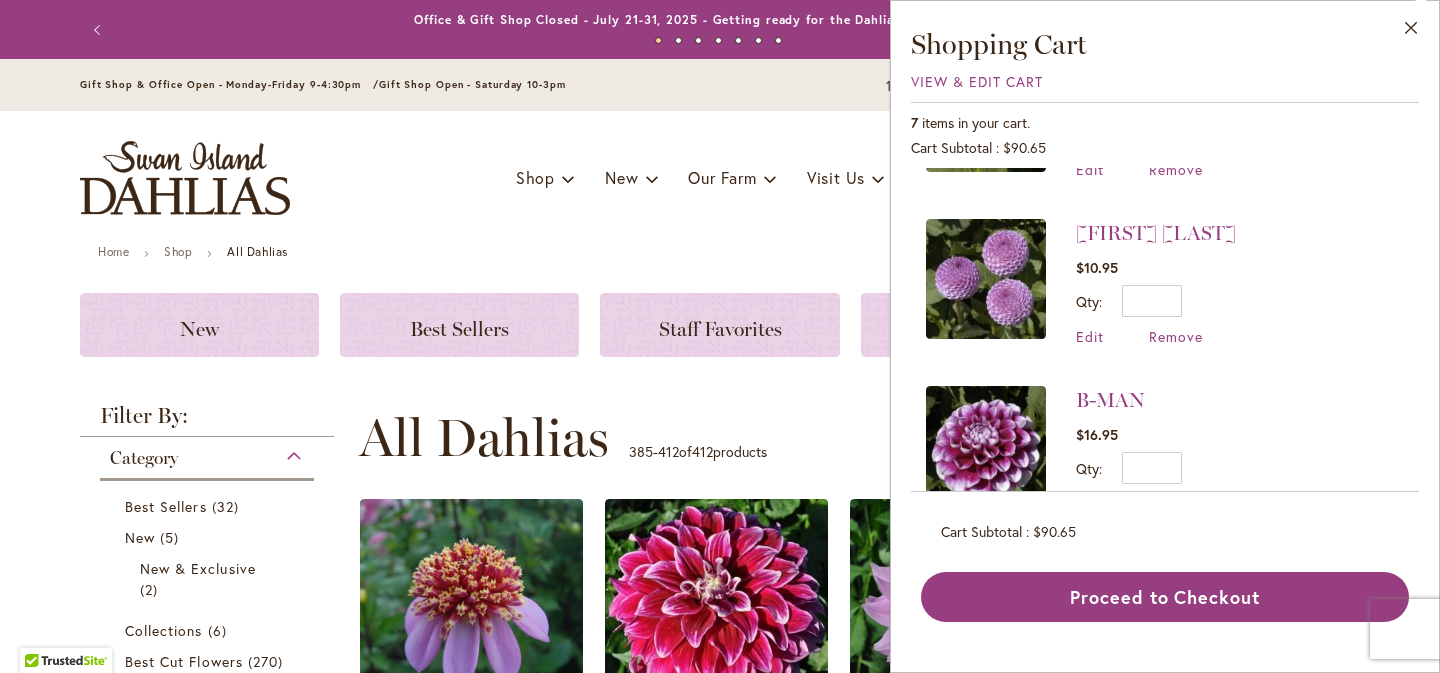 scroll, scrollTop: 852, scrollLeft: 0, axis: vertical 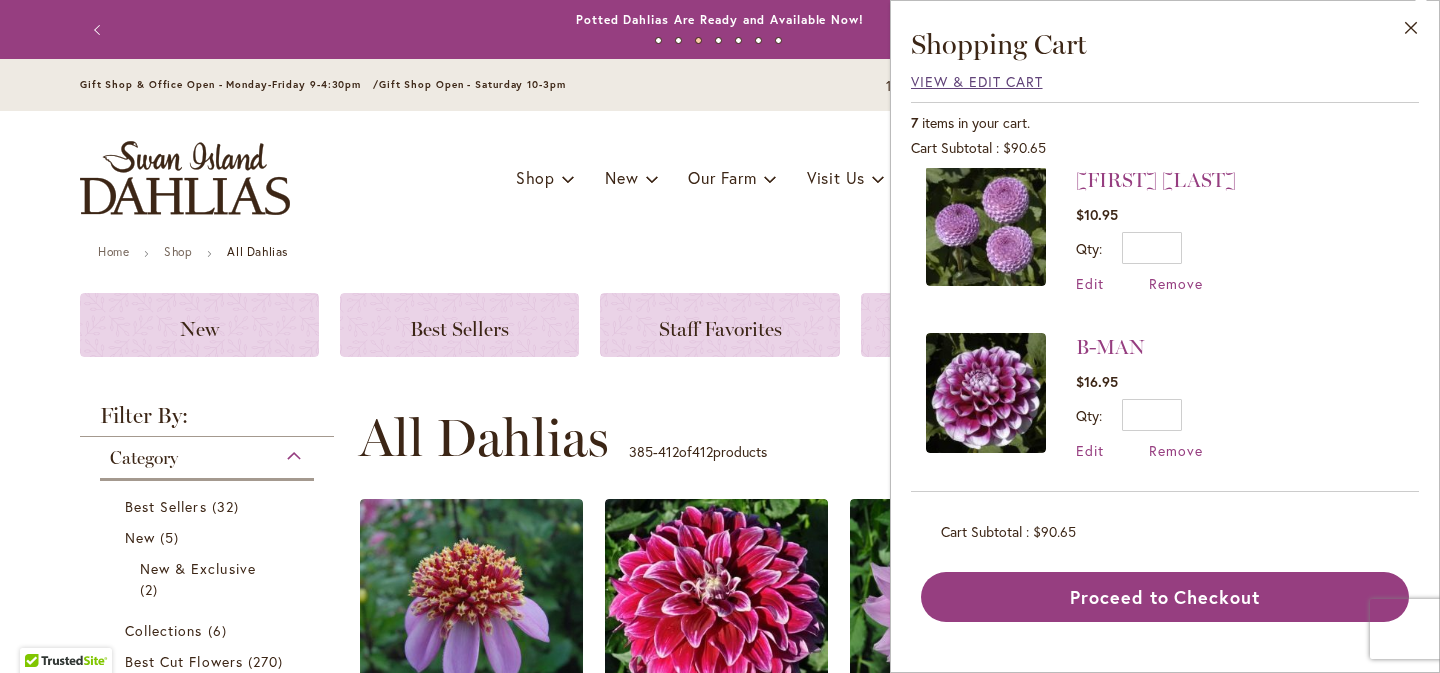 click on "View & Edit Cart" at bounding box center [977, 81] 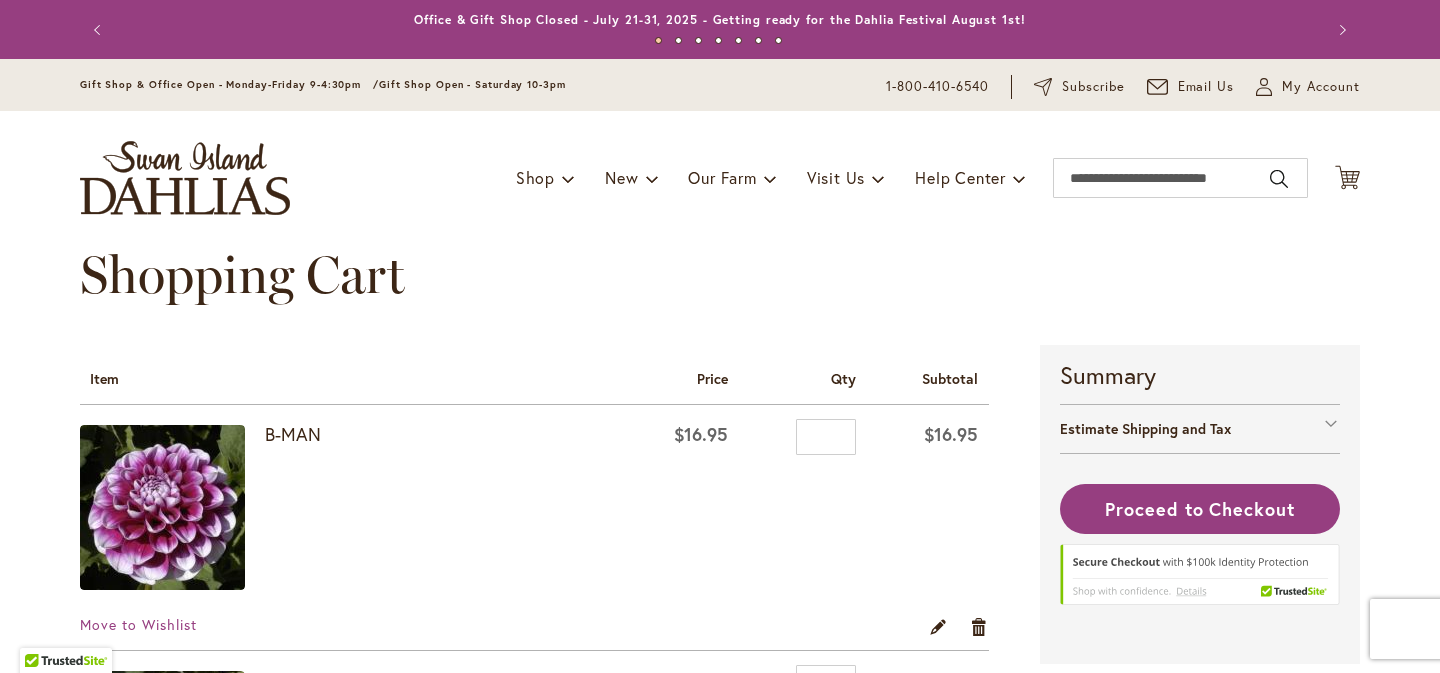 scroll, scrollTop: 0, scrollLeft: 0, axis: both 